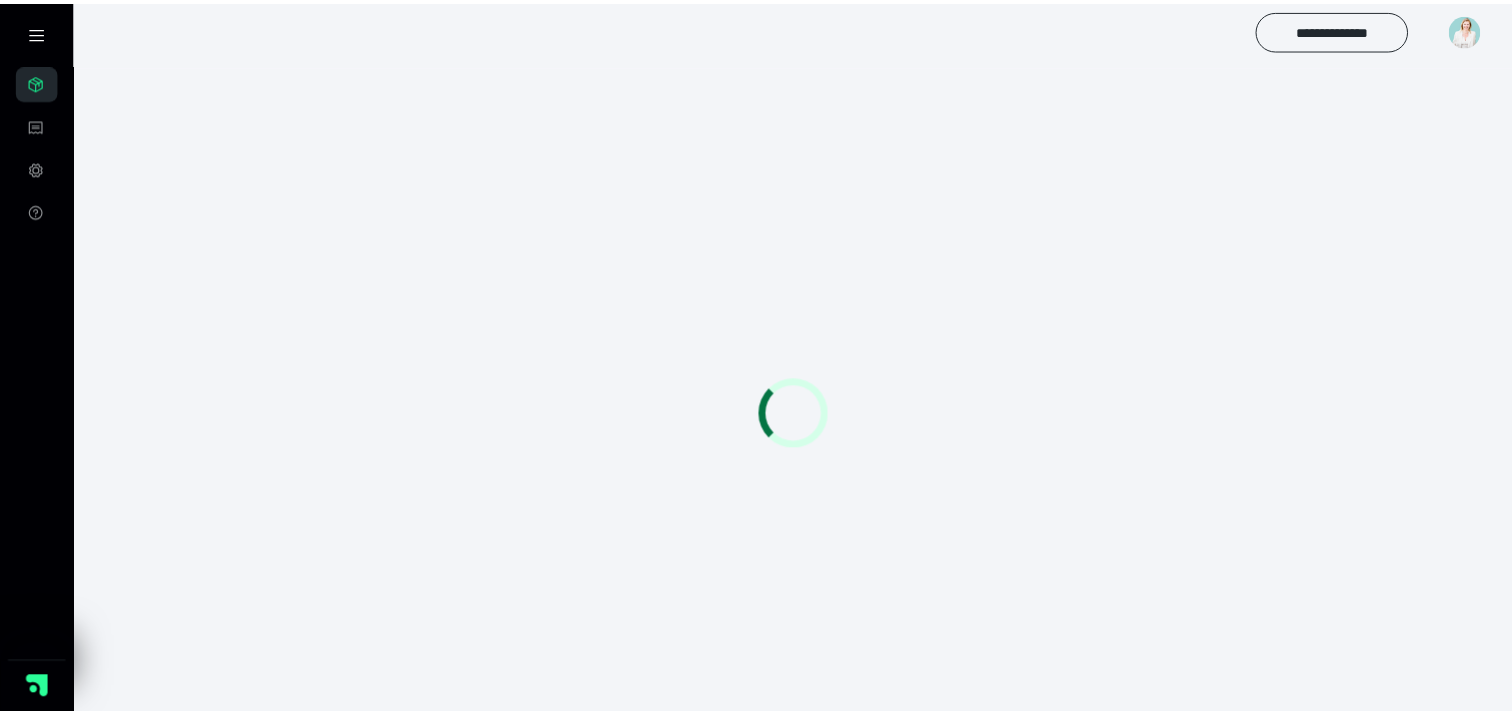 scroll, scrollTop: 0, scrollLeft: 0, axis: both 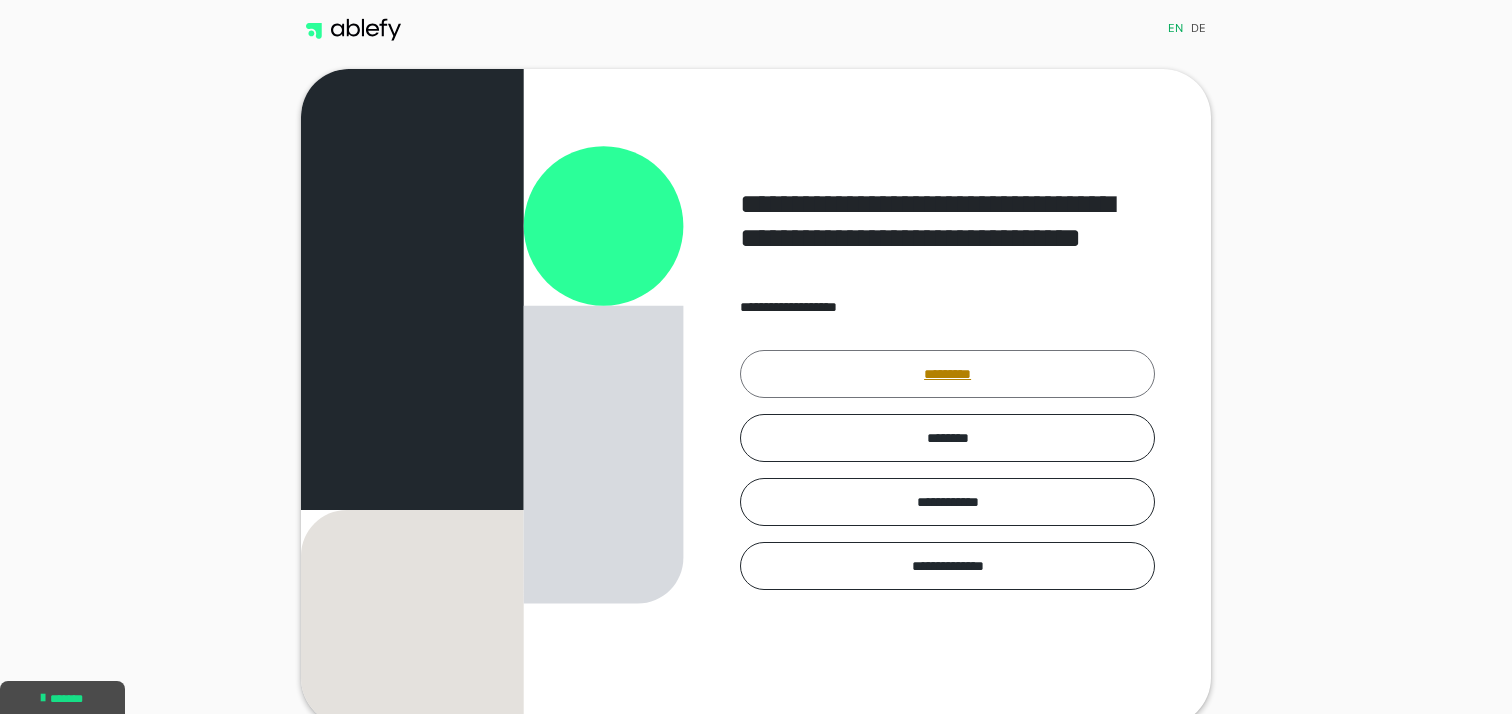 click on "*********" at bounding box center (947, 374) 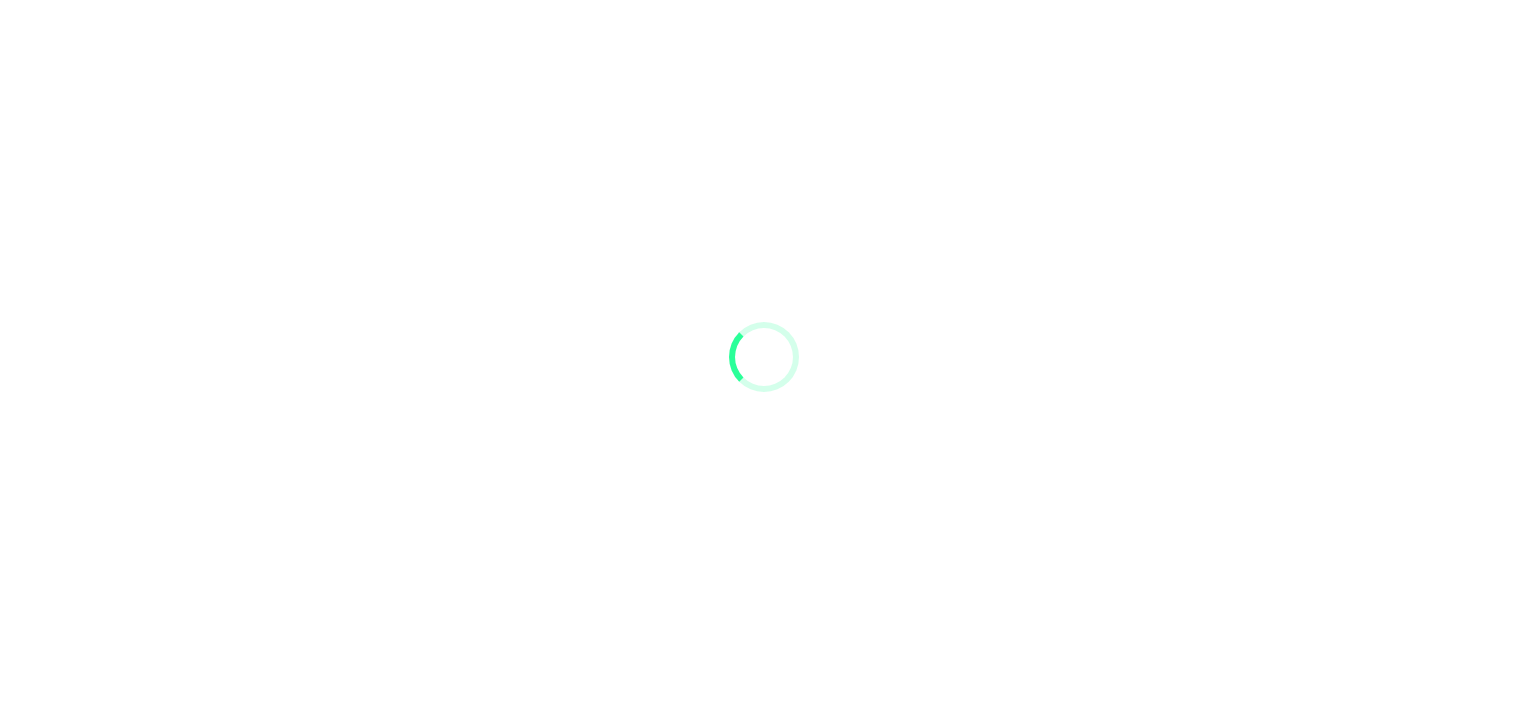 scroll, scrollTop: 0, scrollLeft: 0, axis: both 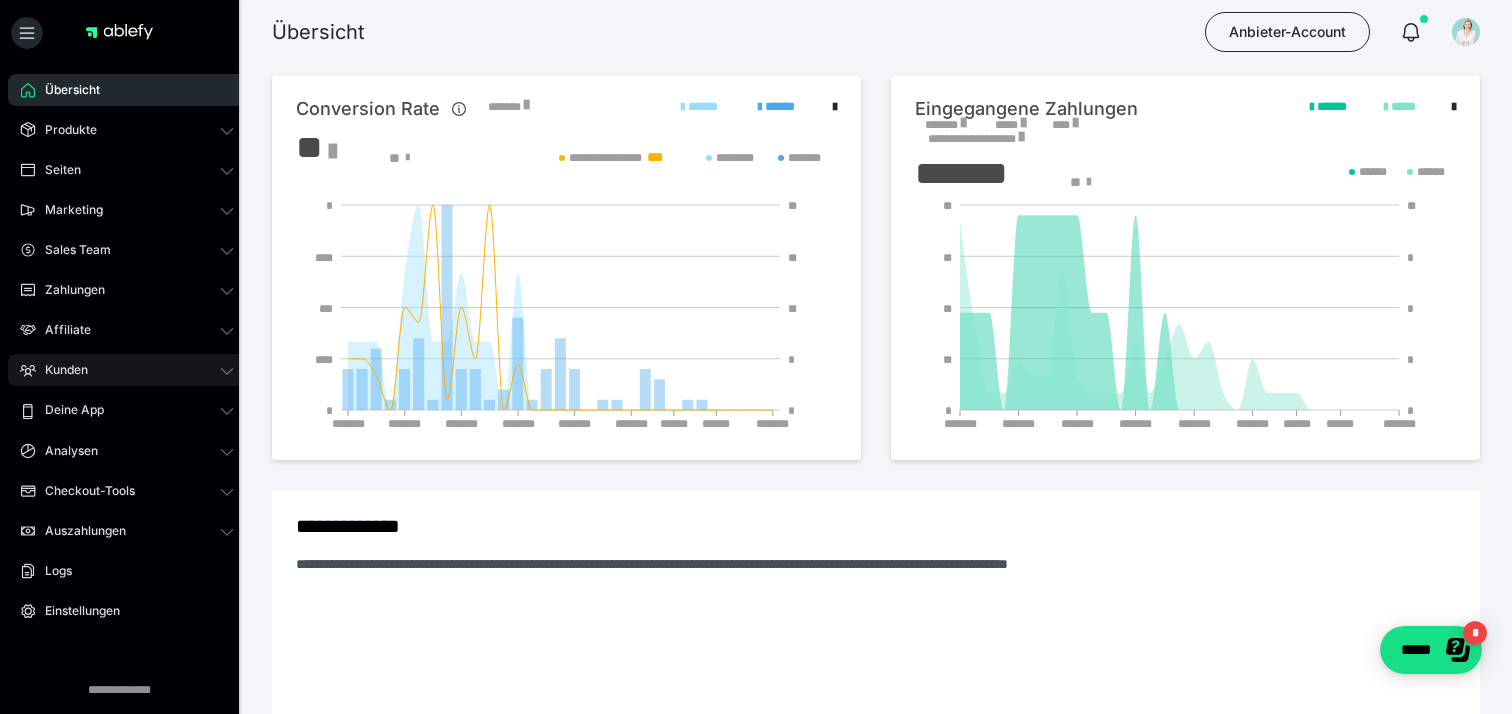 click on "Kunden" at bounding box center (127, 370) 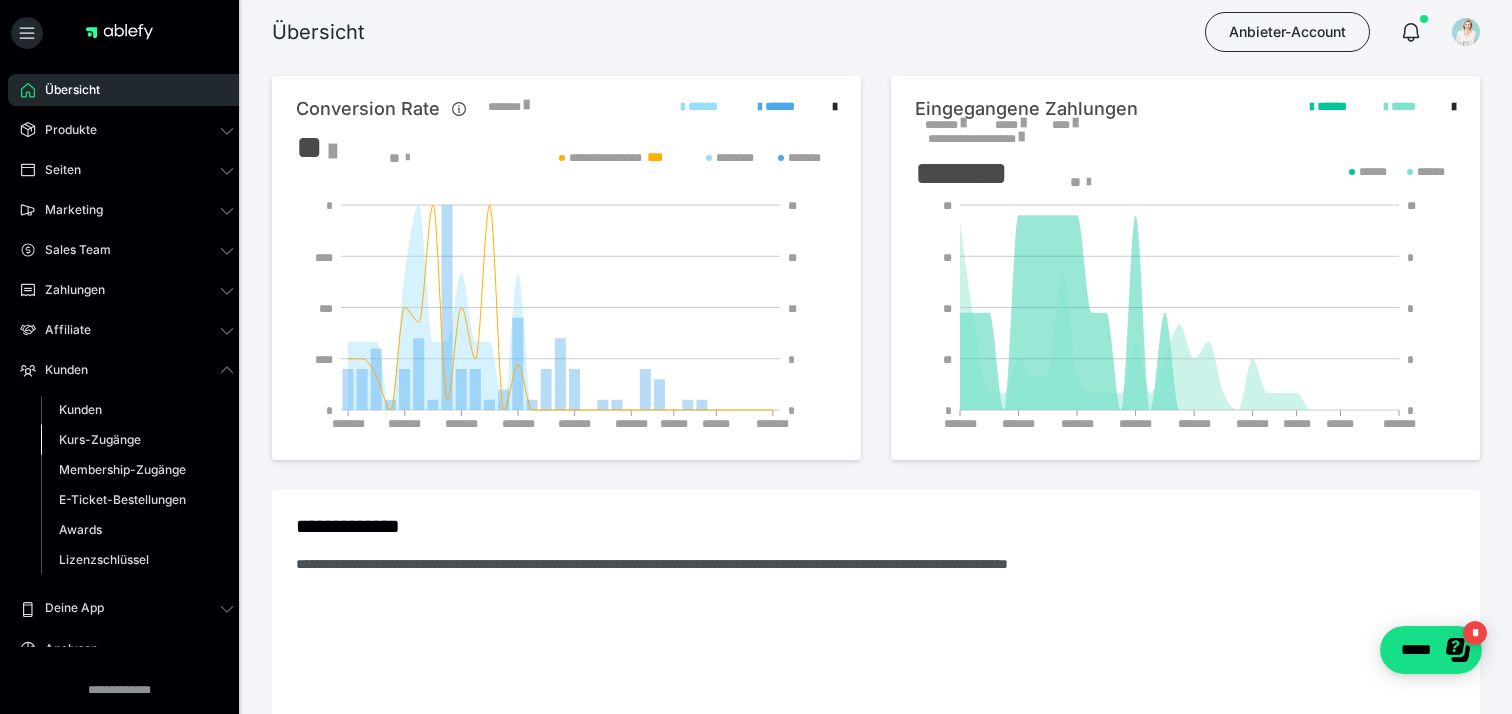 click on "Kurs-Zugänge" at bounding box center (100, 439) 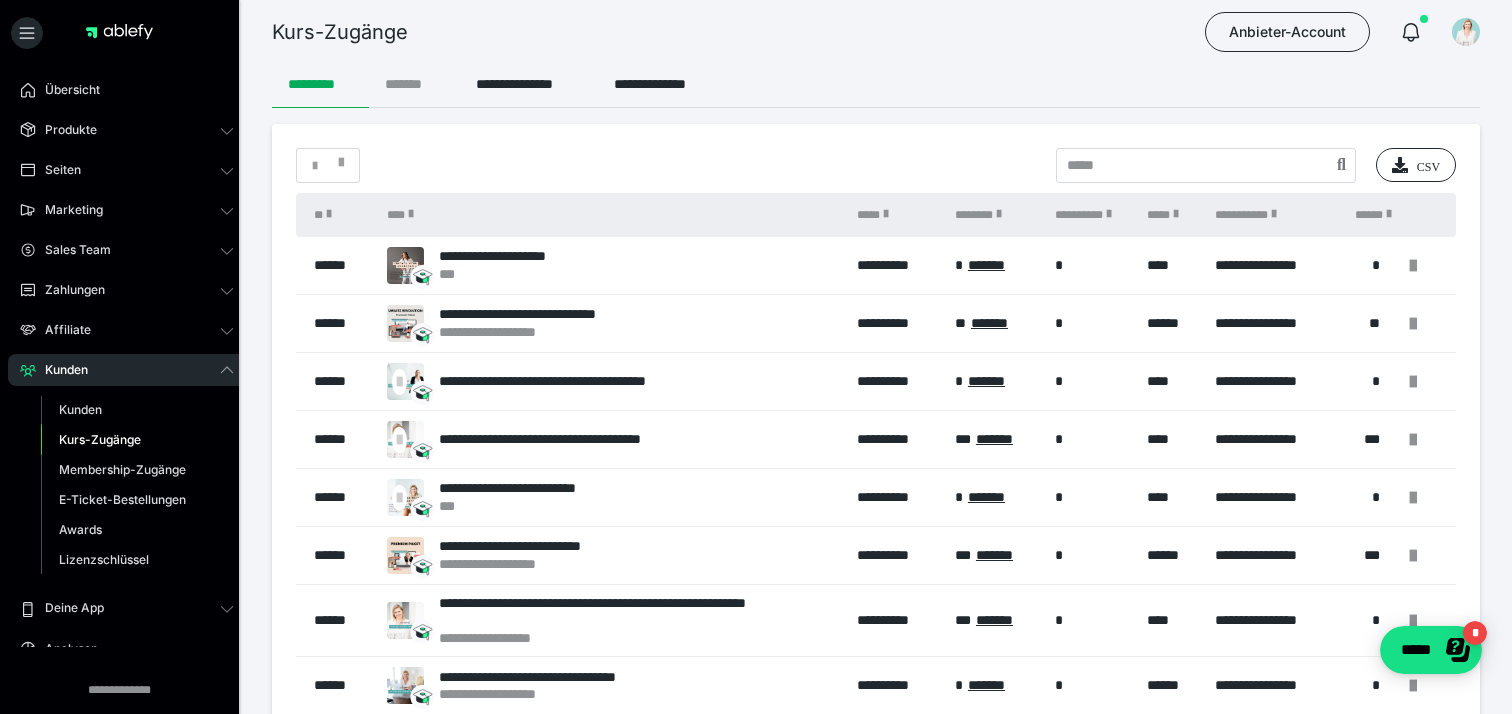 click on "*******" at bounding box center (414, 84) 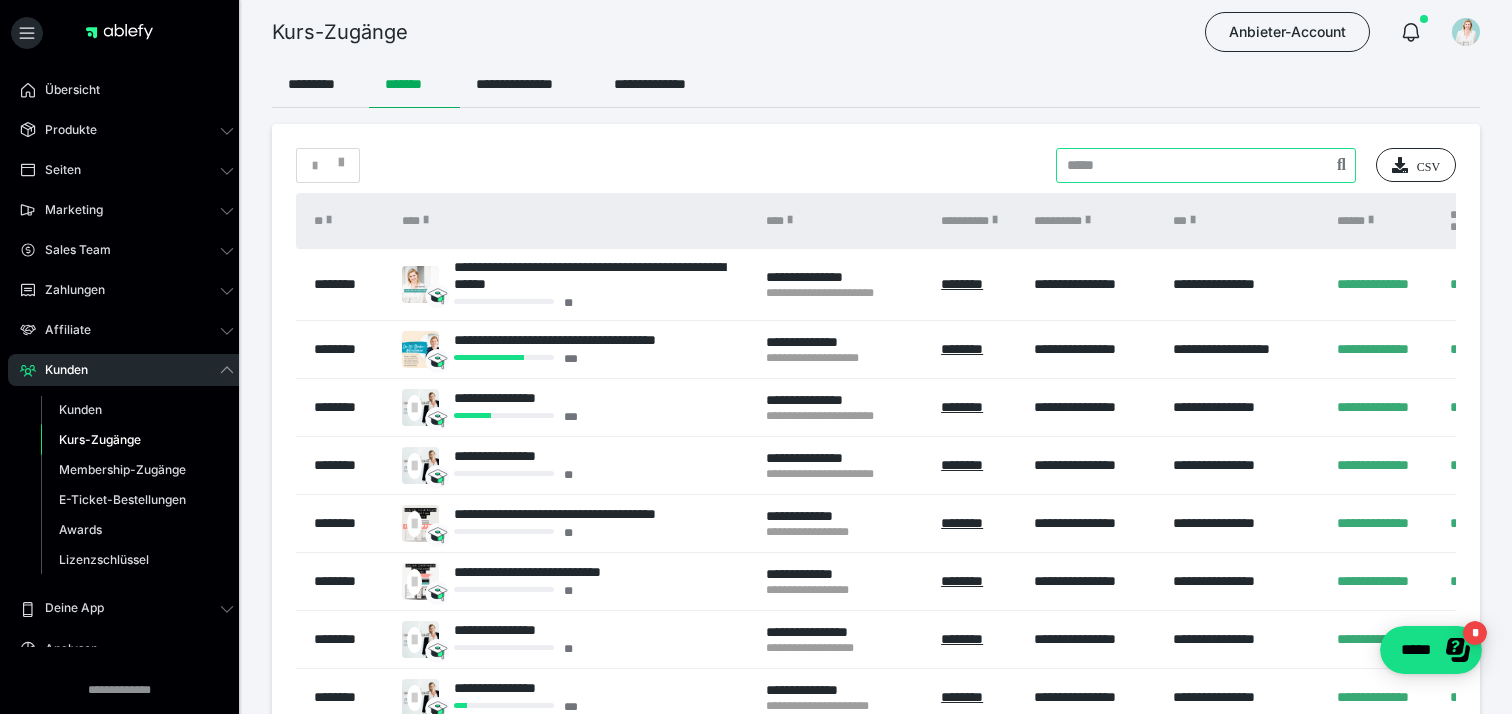 click at bounding box center [1206, 165] 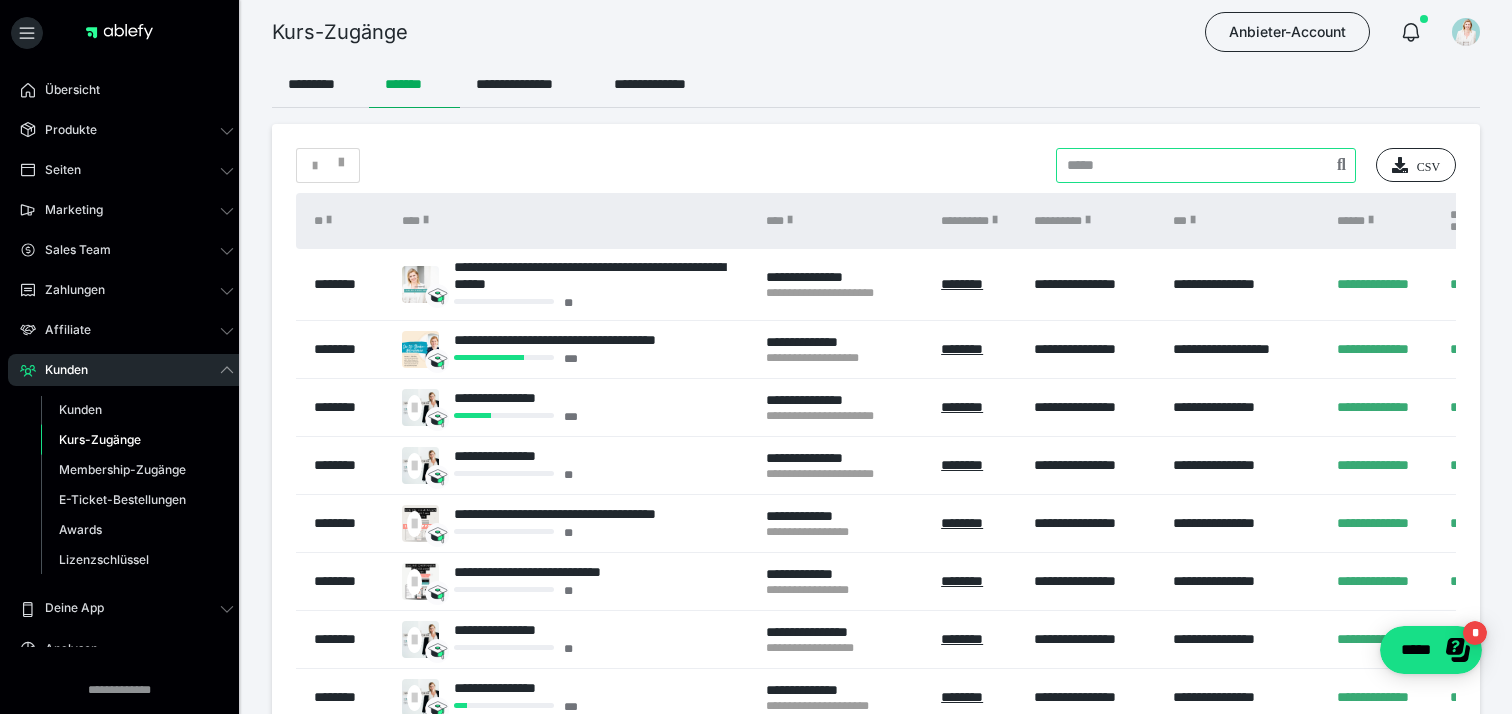 type on "********" 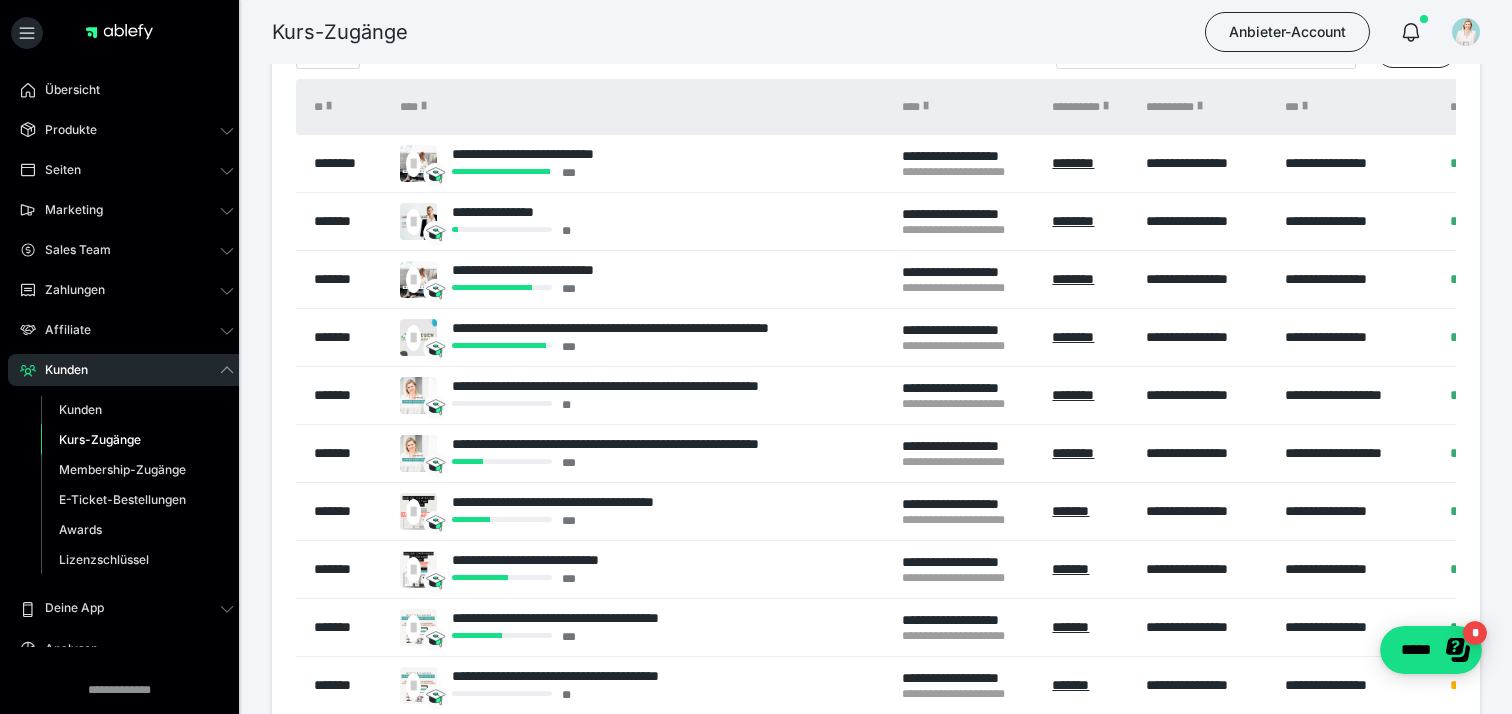 scroll, scrollTop: 223, scrollLeft: 0, axis: vertical 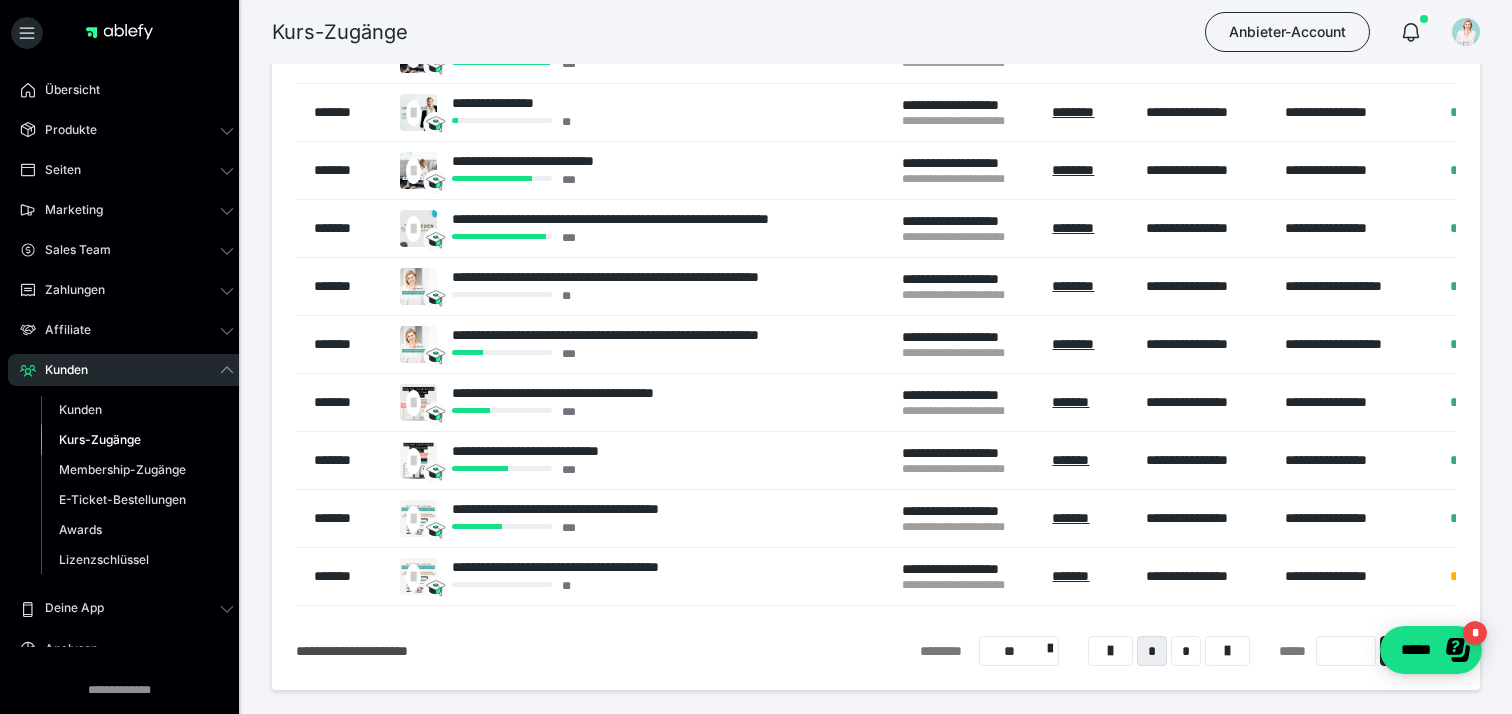 drag, startPoint x: 846, startPoint y: 627, endPoint x: 890, endPoint y: 627, distance: 44 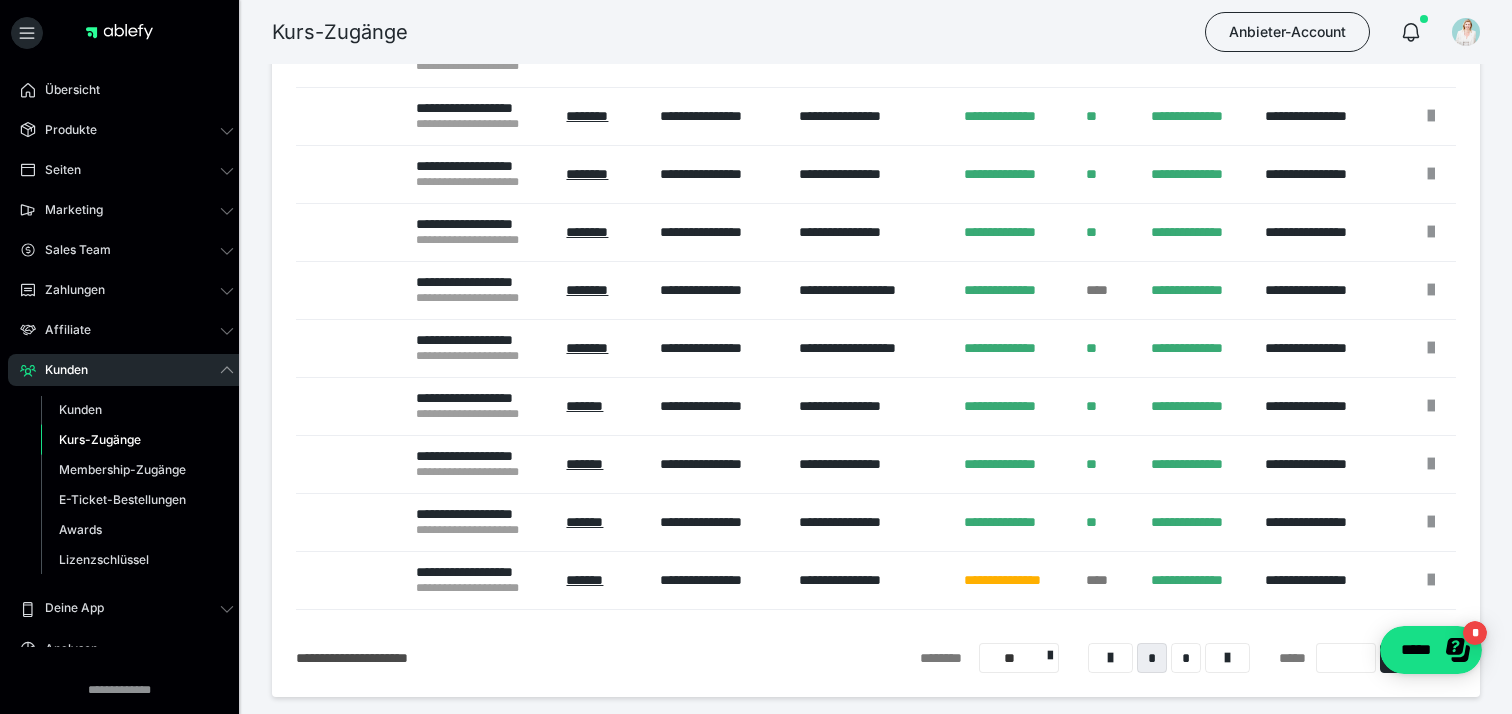 scroll, scrollTop: 0, scrollLeft: 497, axis: horizontal 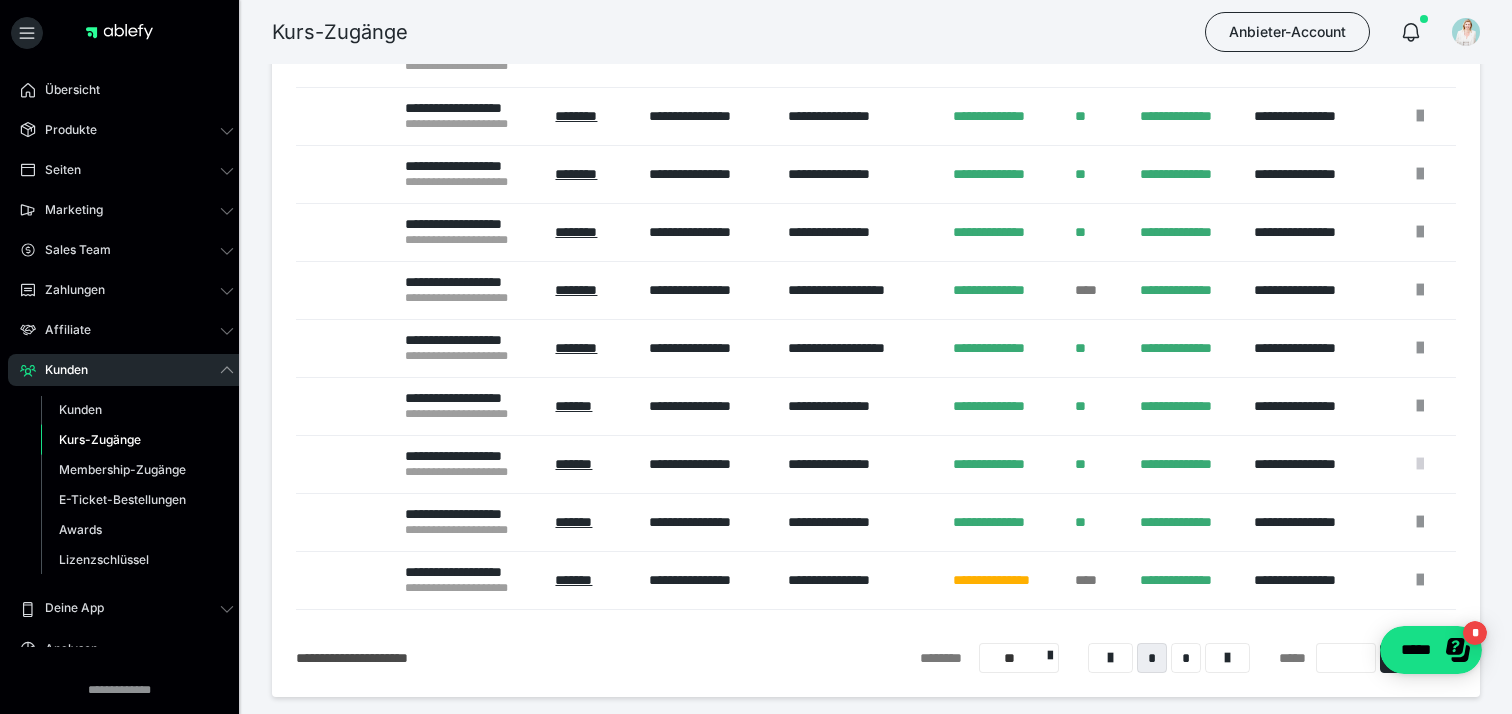 click at bounding box center [1420, 464] 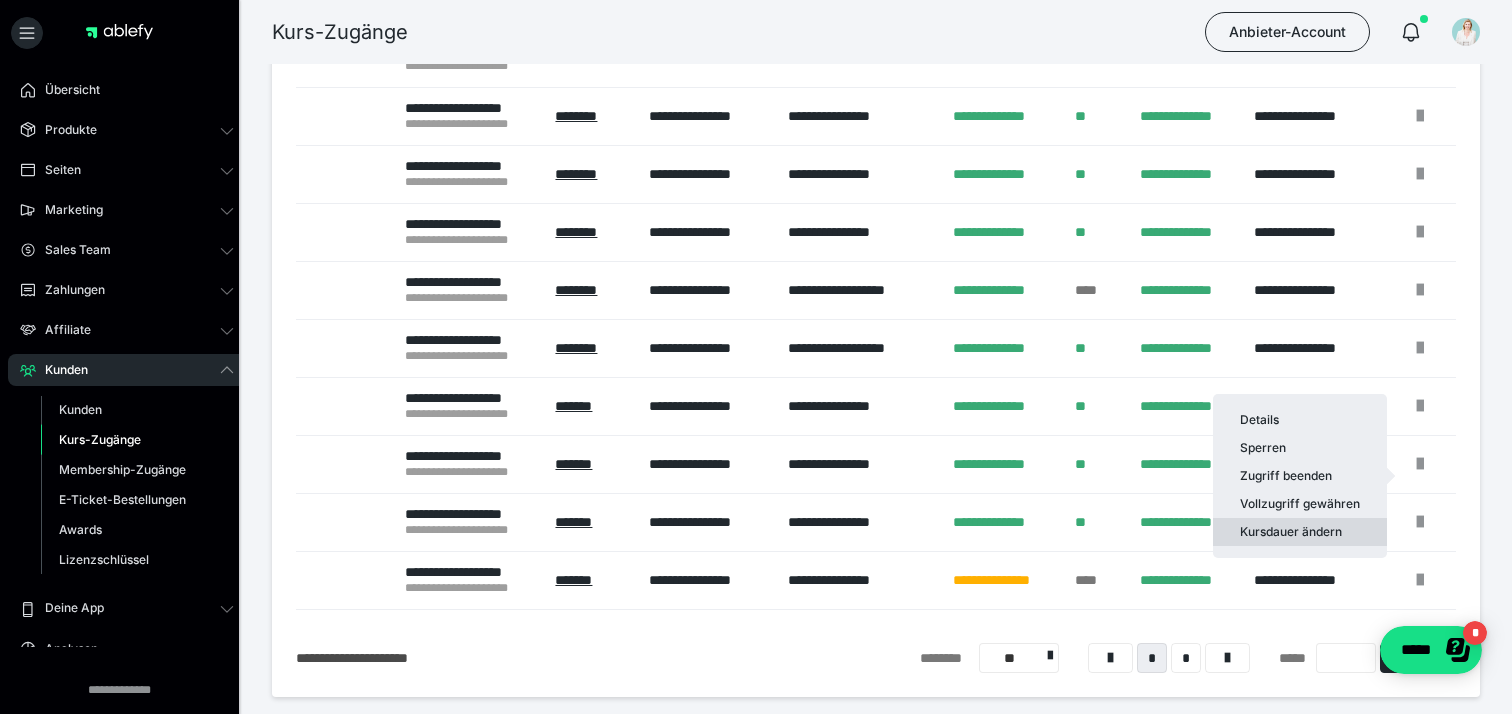 click on "Kursdauer ändern" at bounding box center [1300, 532] 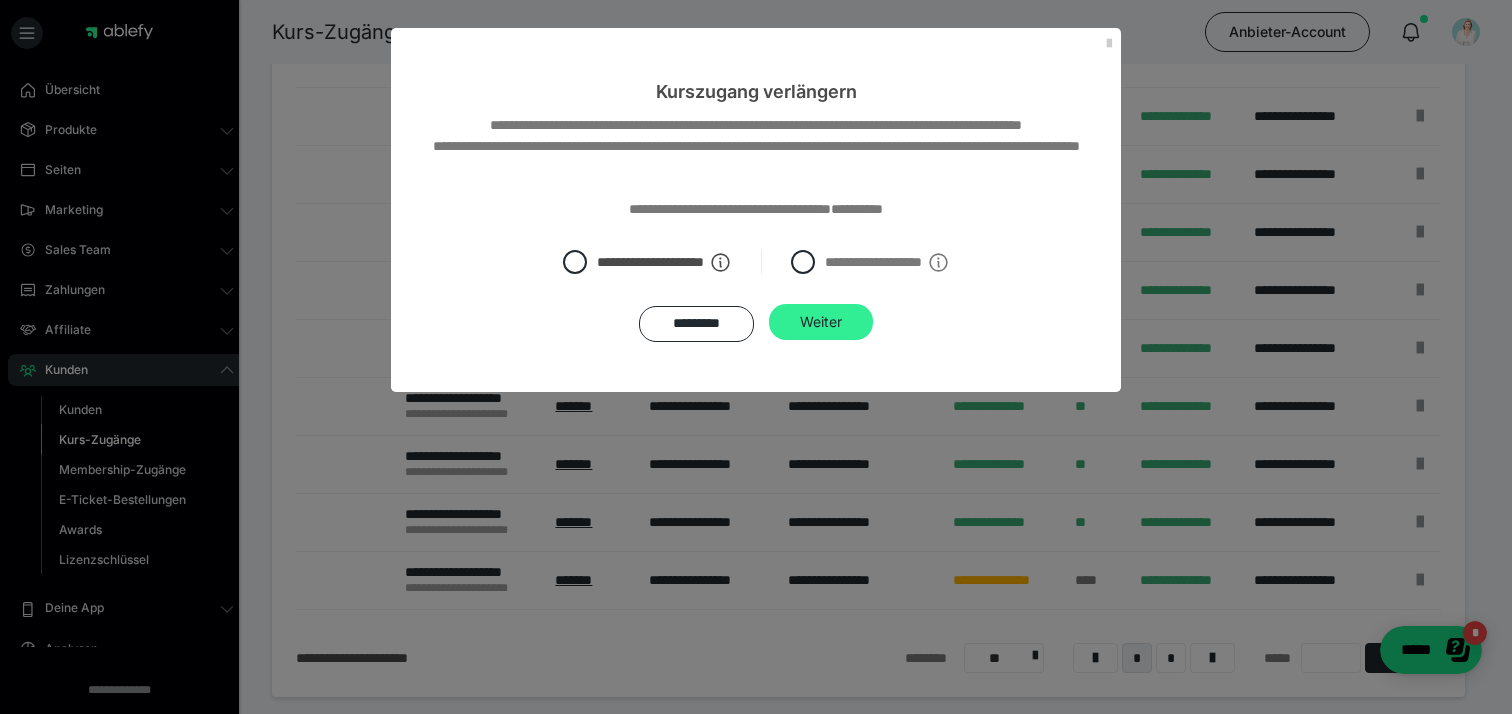 click on "Weiter" at bounding box center (821, 322) 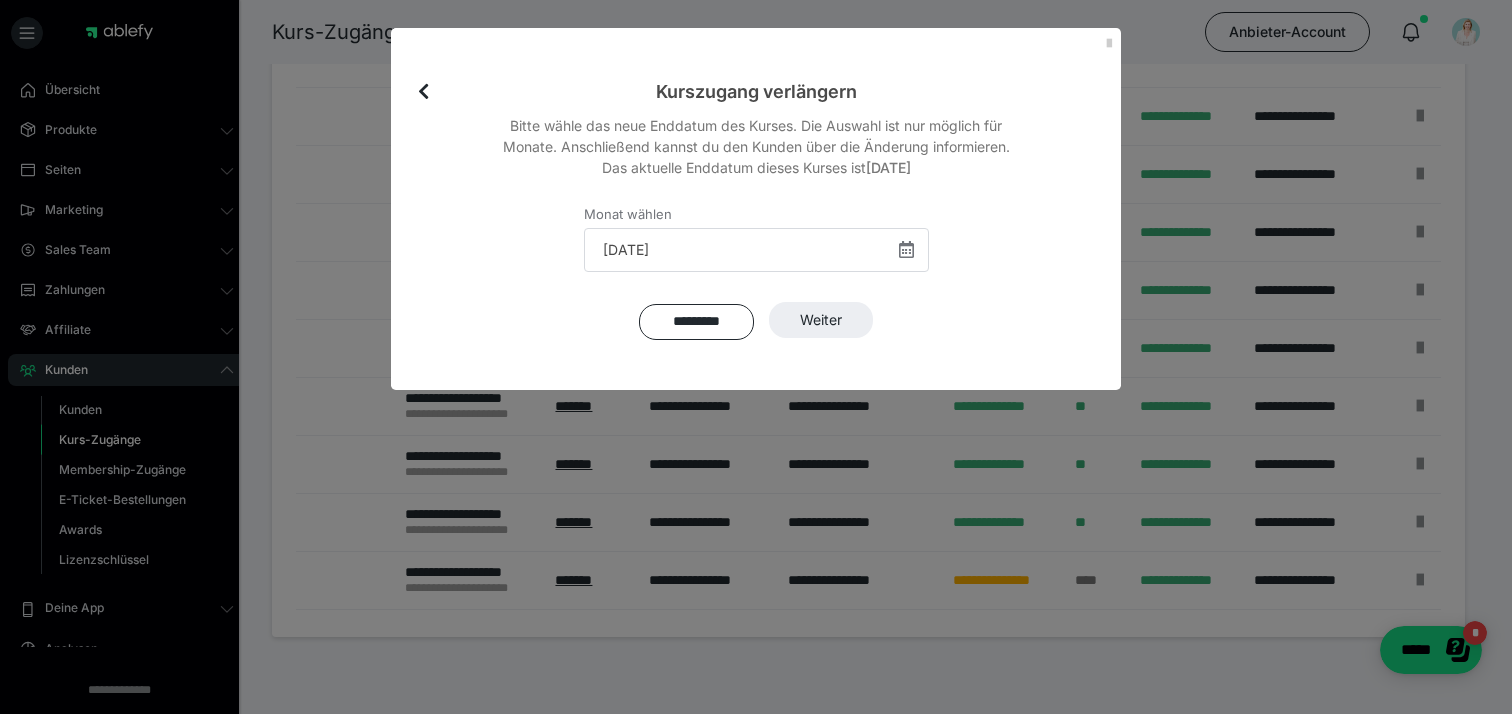 click at bounding box center (906, 249) 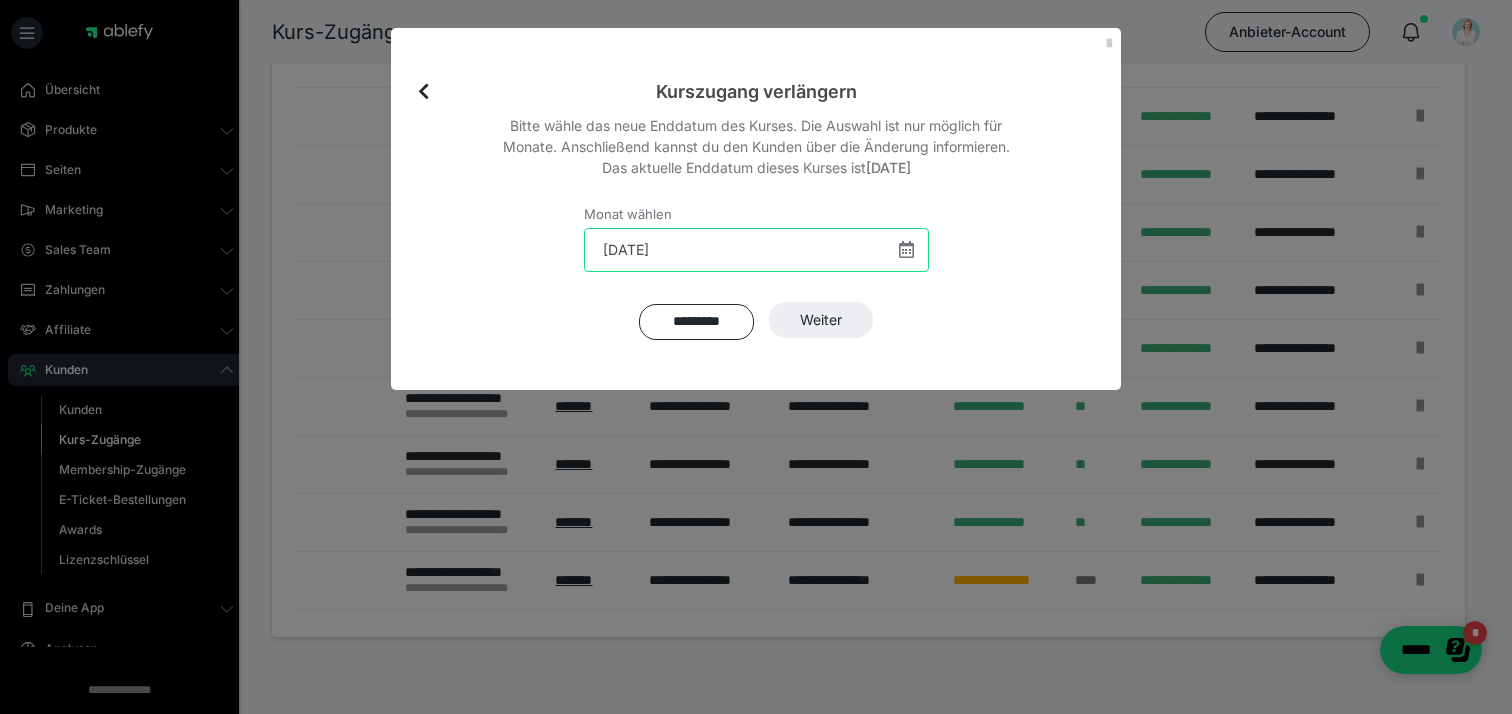 click on "31.07.2025" at bounding box center [756, 250] 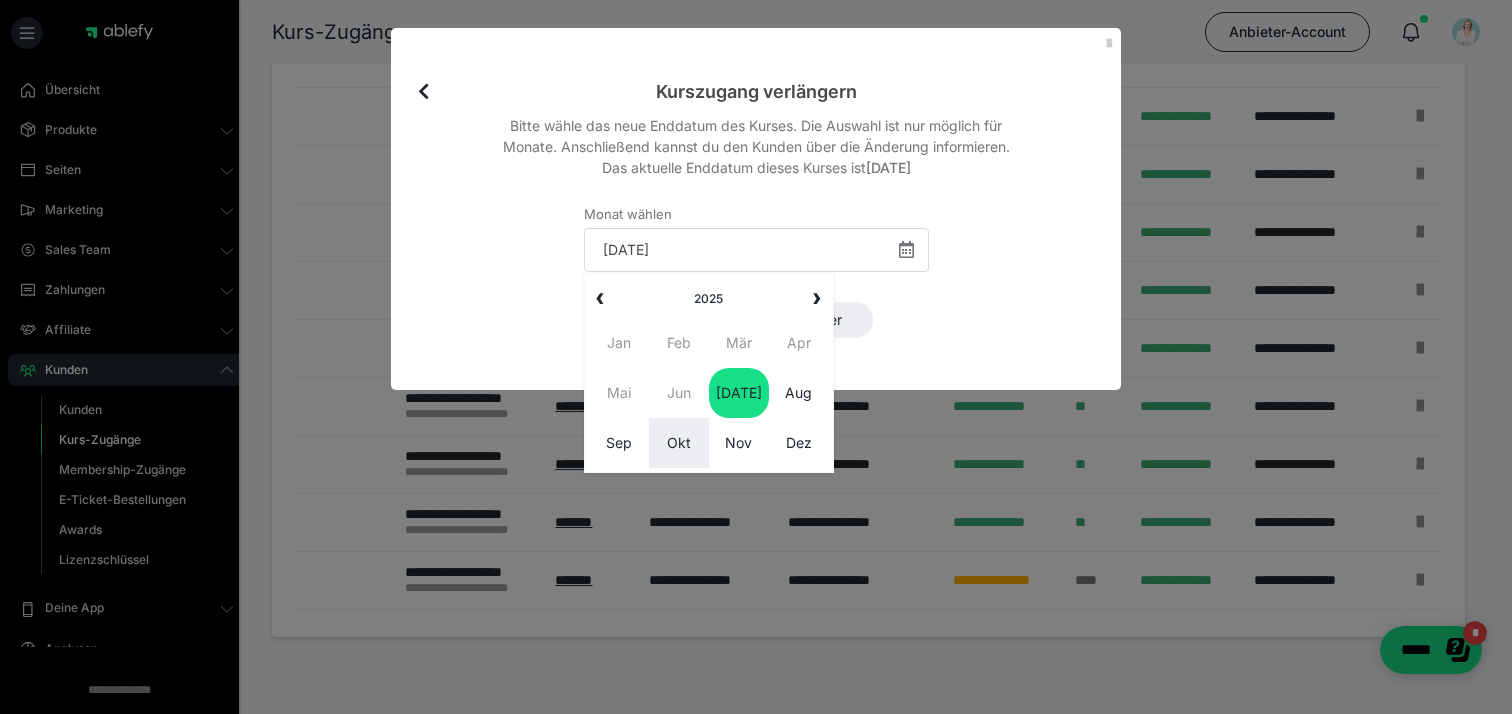 click on "Okt" at bounding box center [679, 443] 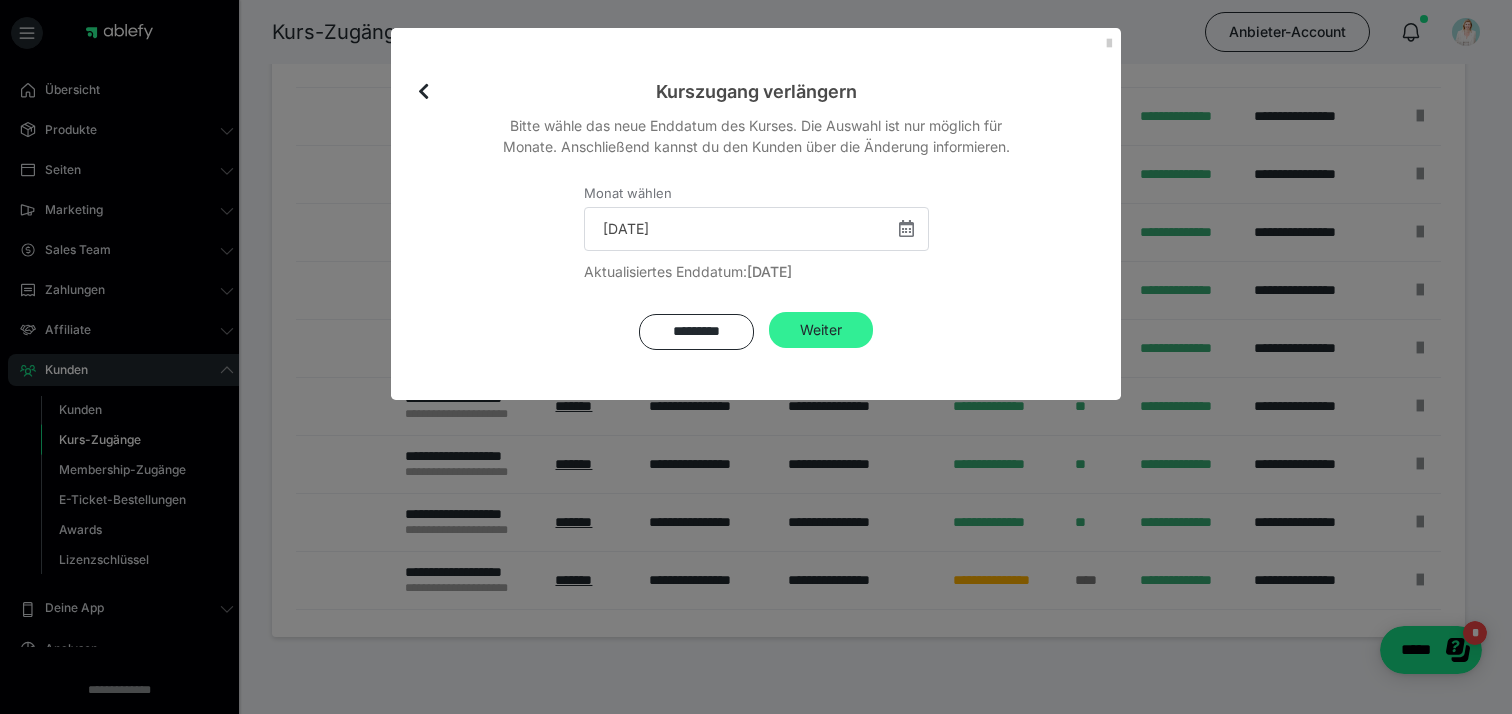 click on "Weiter" at bounding box center (821, 330) 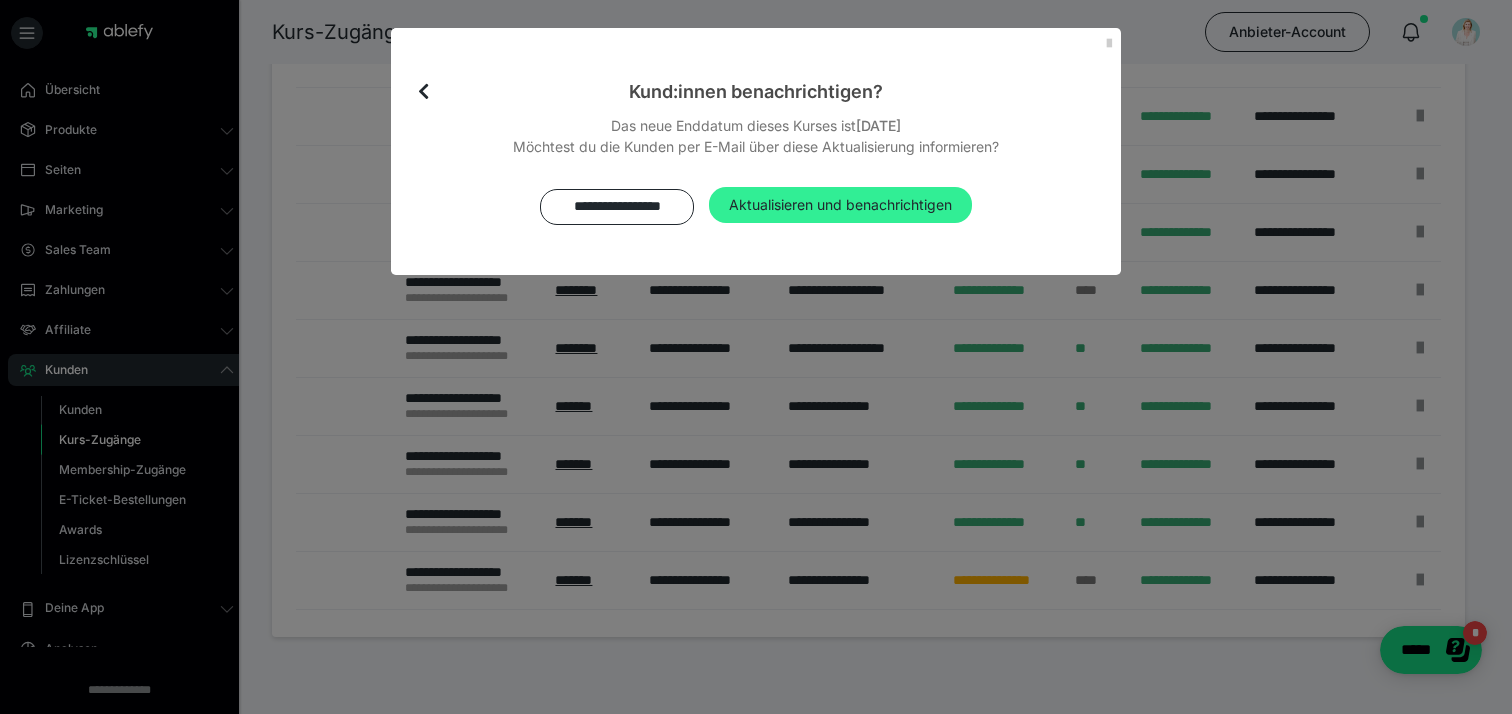 click on "Aktualisieren und benachrichtigen" at bounding box center (840, 205) 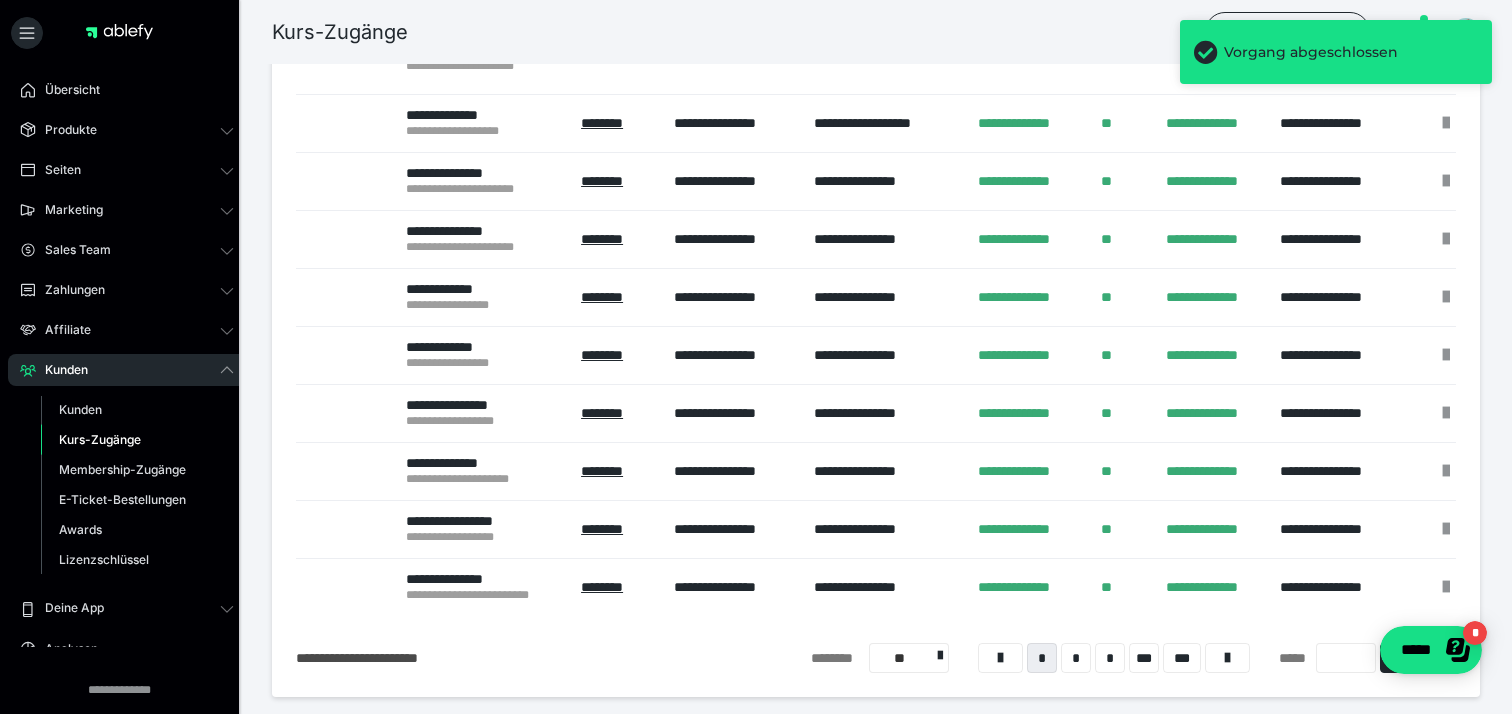 scroll, scrollTop: 0, scrollLeft: 373, axis: horizontal 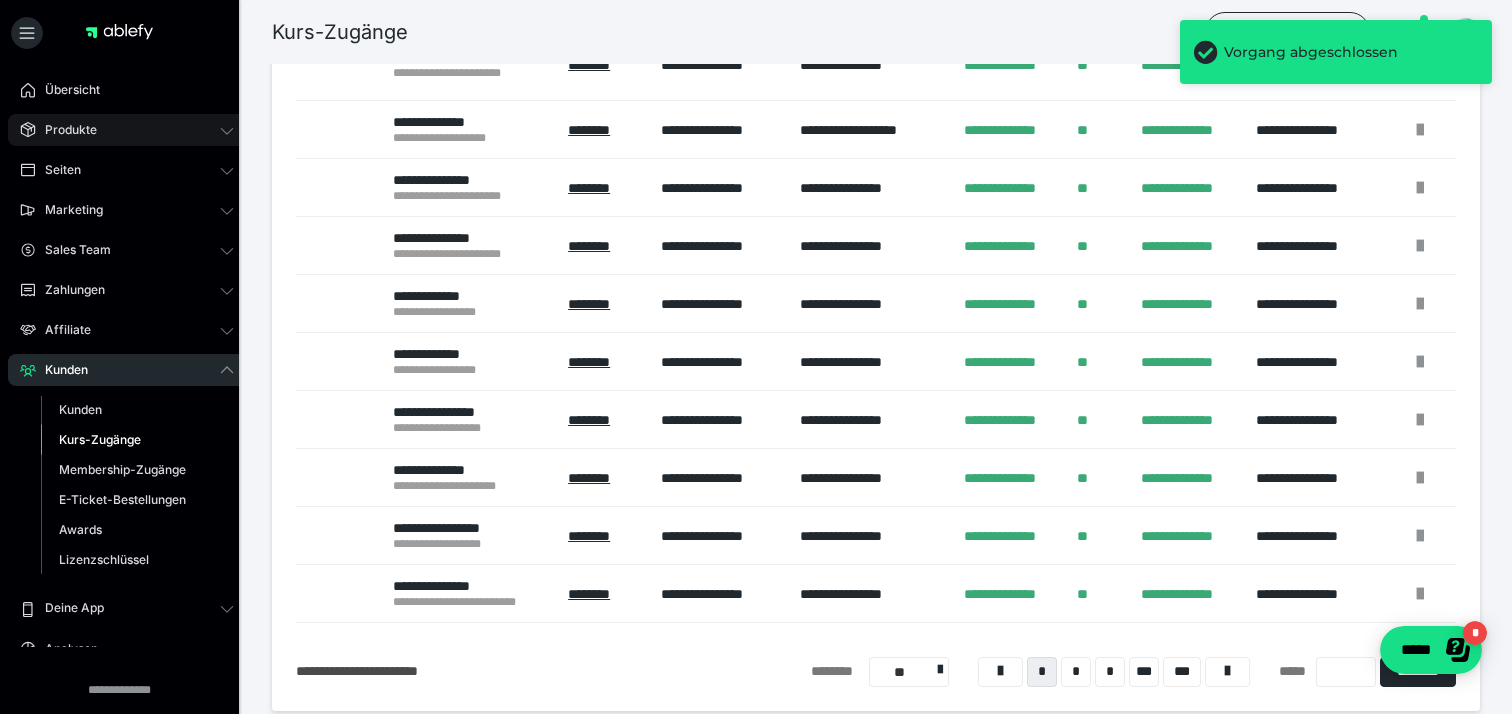 click on "Produkte" at bounding box center [127, 130] 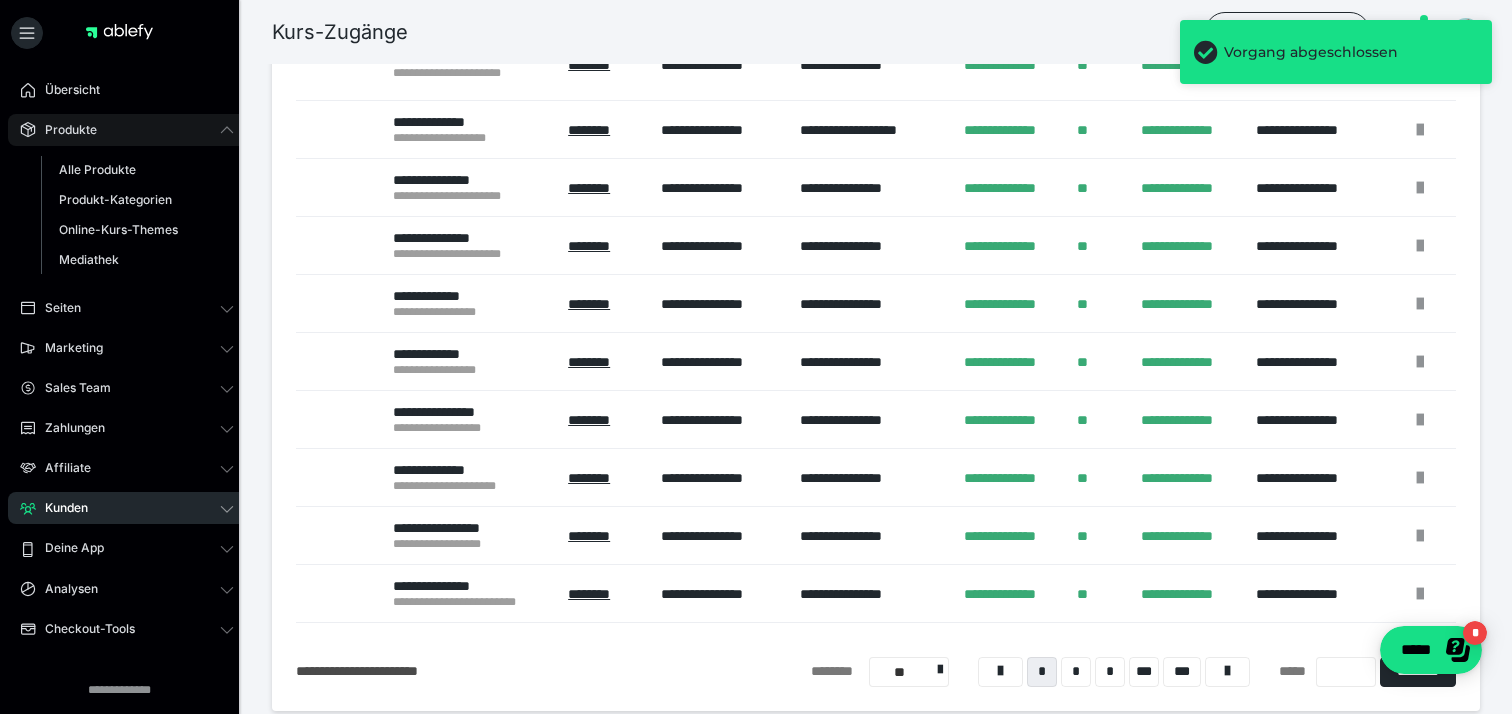 click on "Produkte" at bounding box center (127, 130) 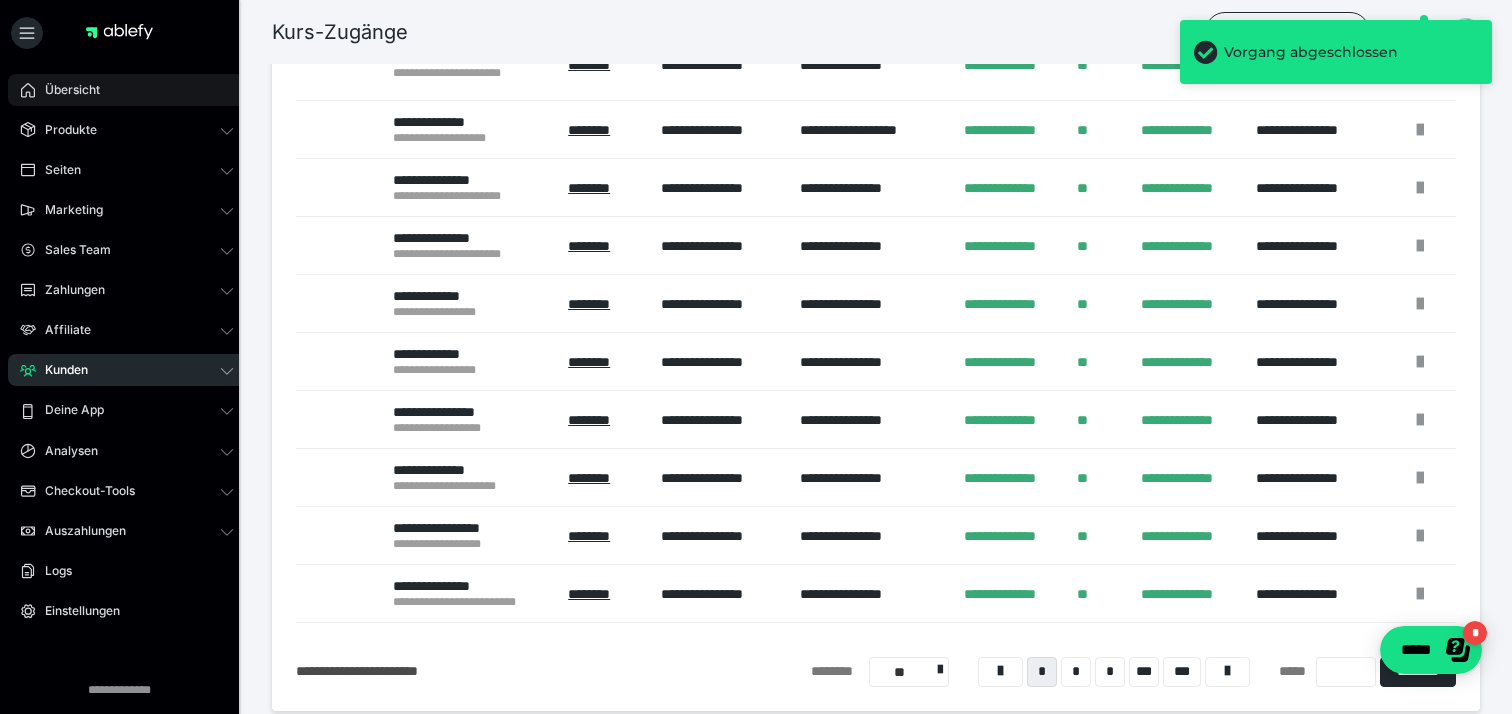 click on "Übersicht" at bounding box center (65, 90) 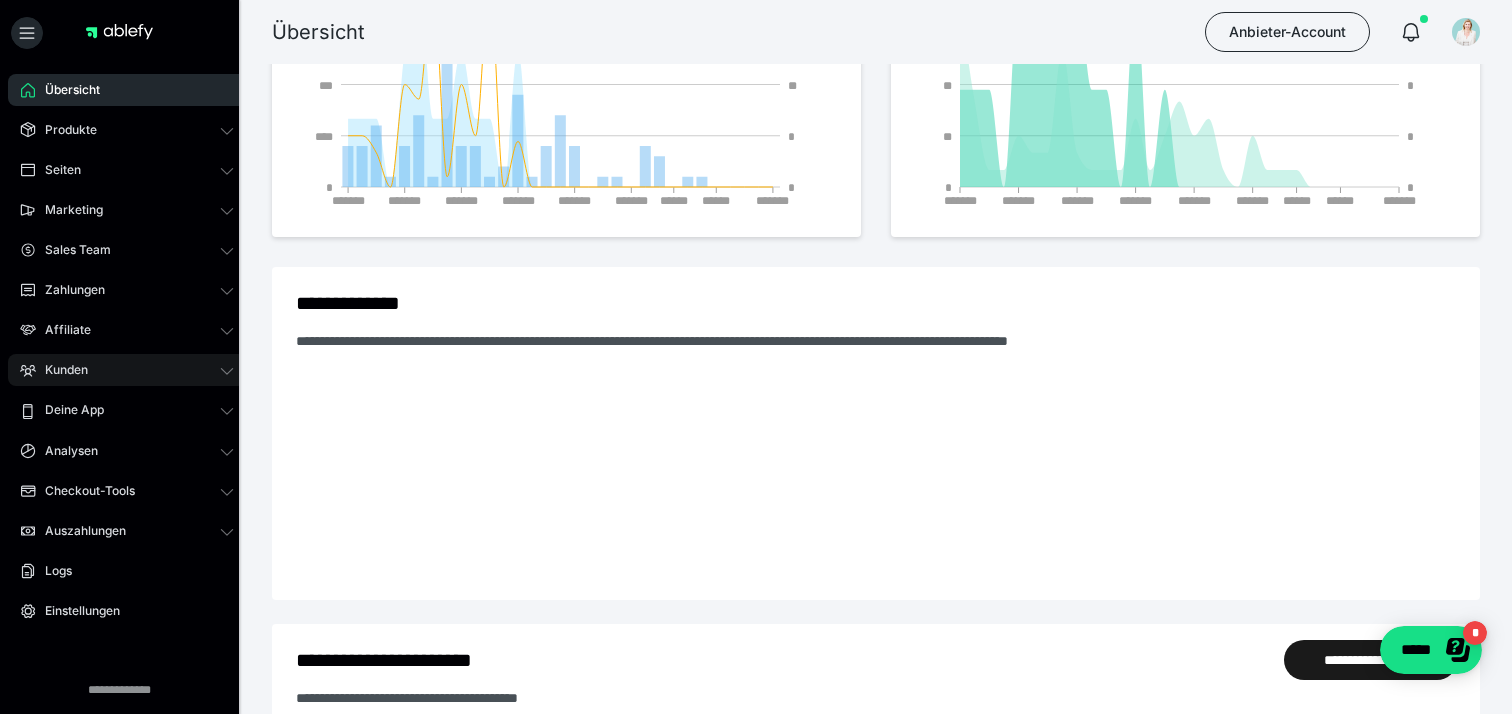click on "Kunden" at bounding box center [127, 370] 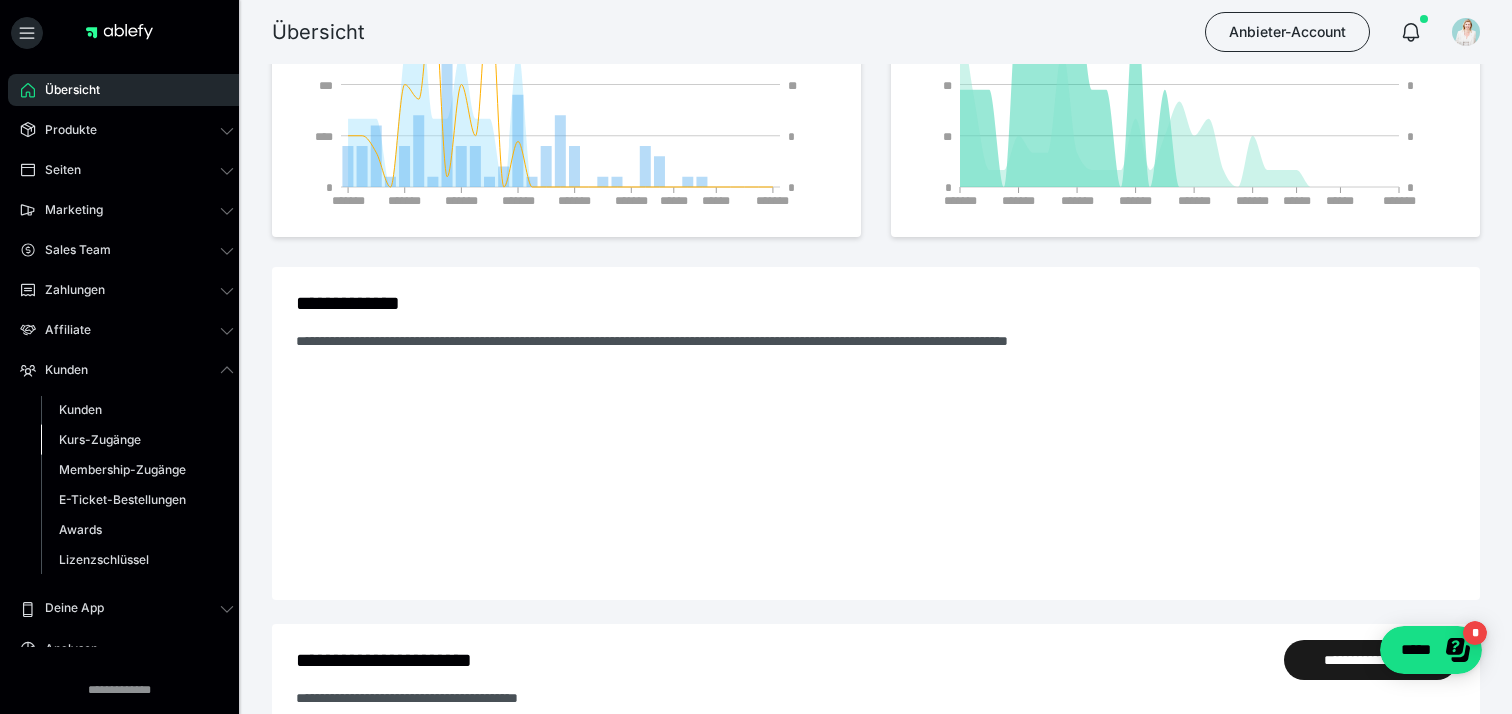 click on "Kurs-Zugänge" at bounding box center [137, 440] 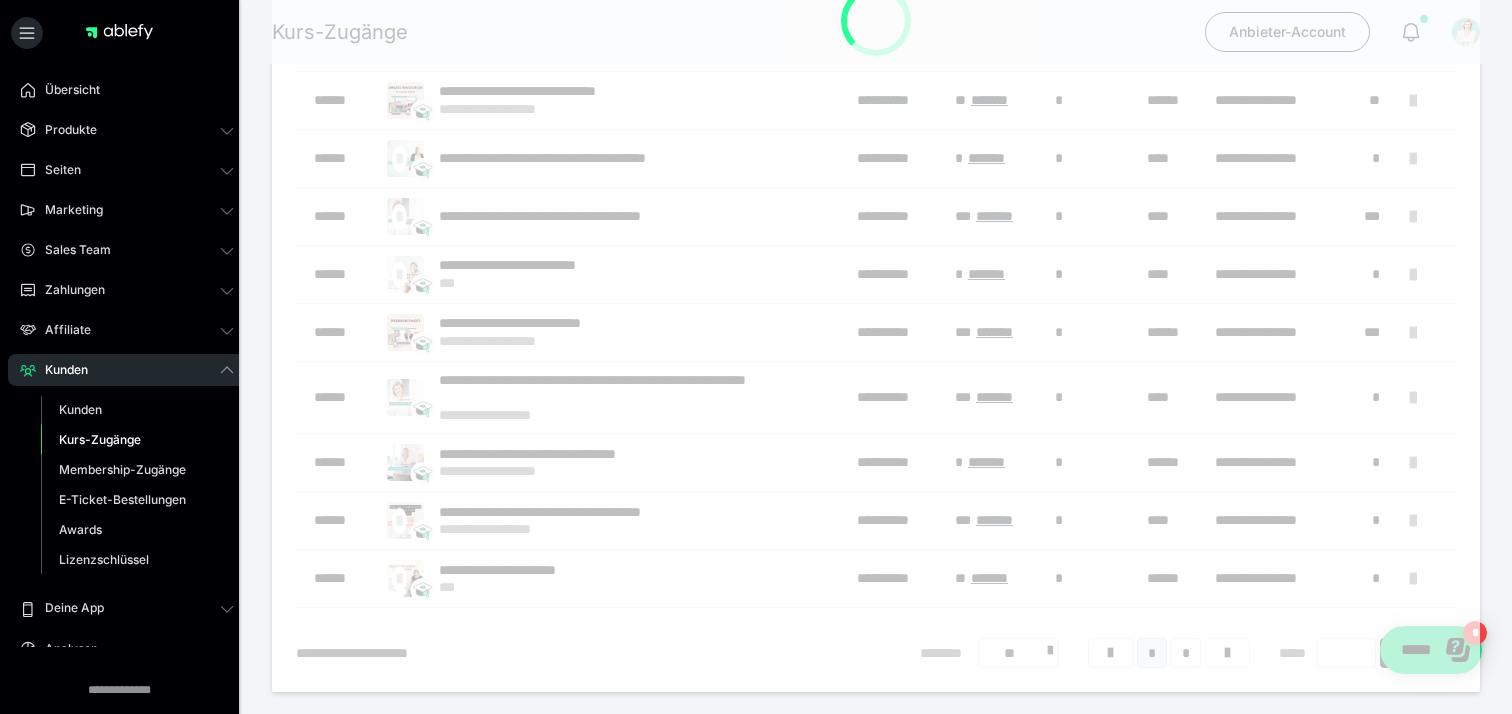 scroll, scrollTop: 0, scrollLeft: 0, axis: both 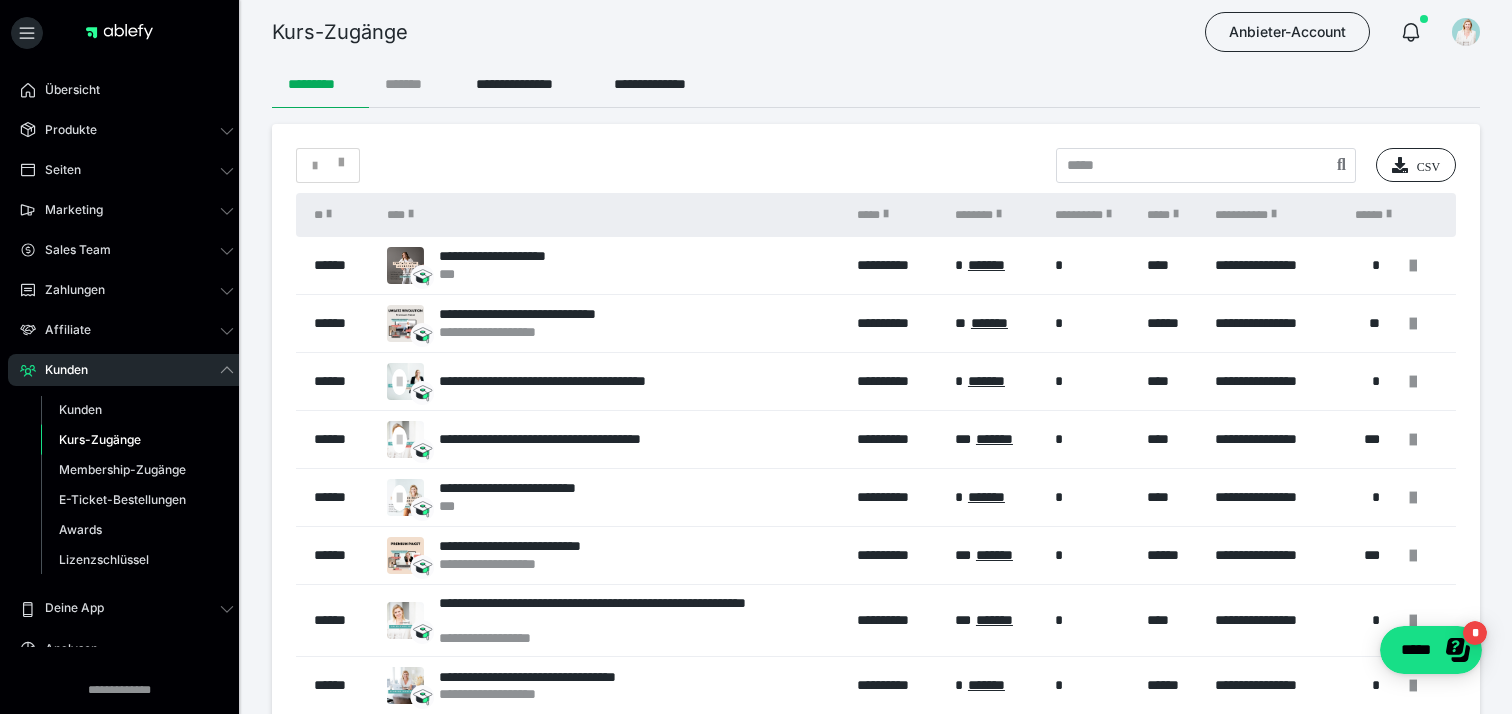 click on "*******" at bounding box center [414, 84] 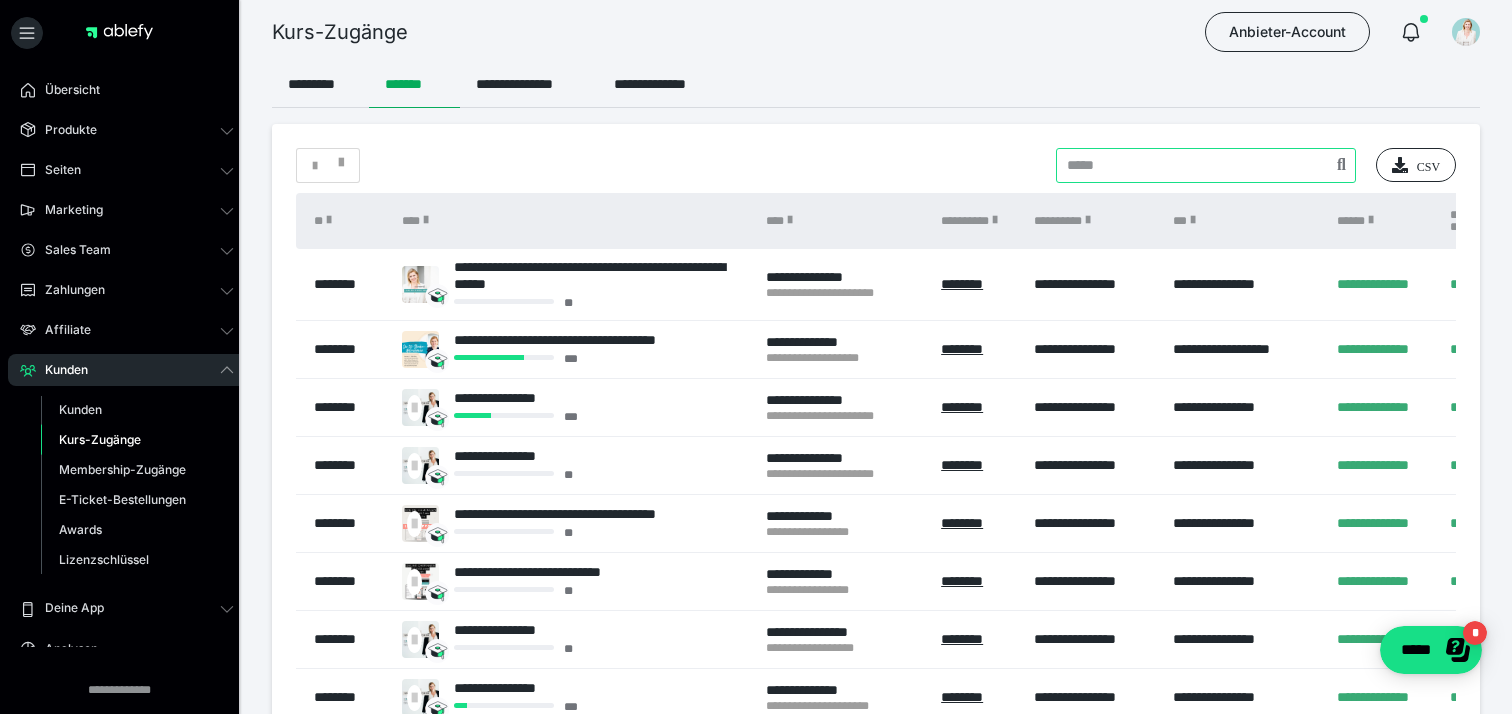 click at bounding box center (1206, 165) 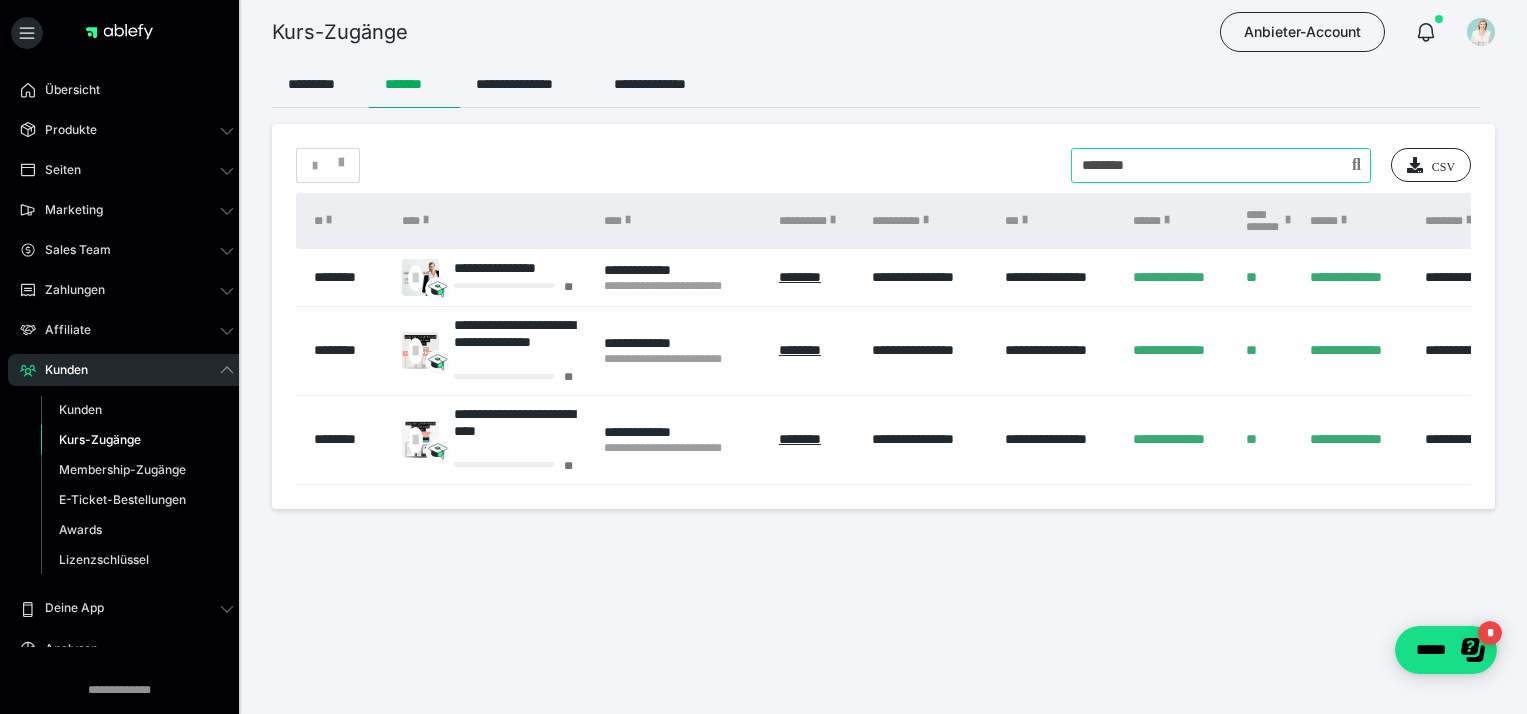 drag, startPoint x: 1276, startPoint y: 186, endPoint x: 1028, endPoint y: 184, distance: 248.00807 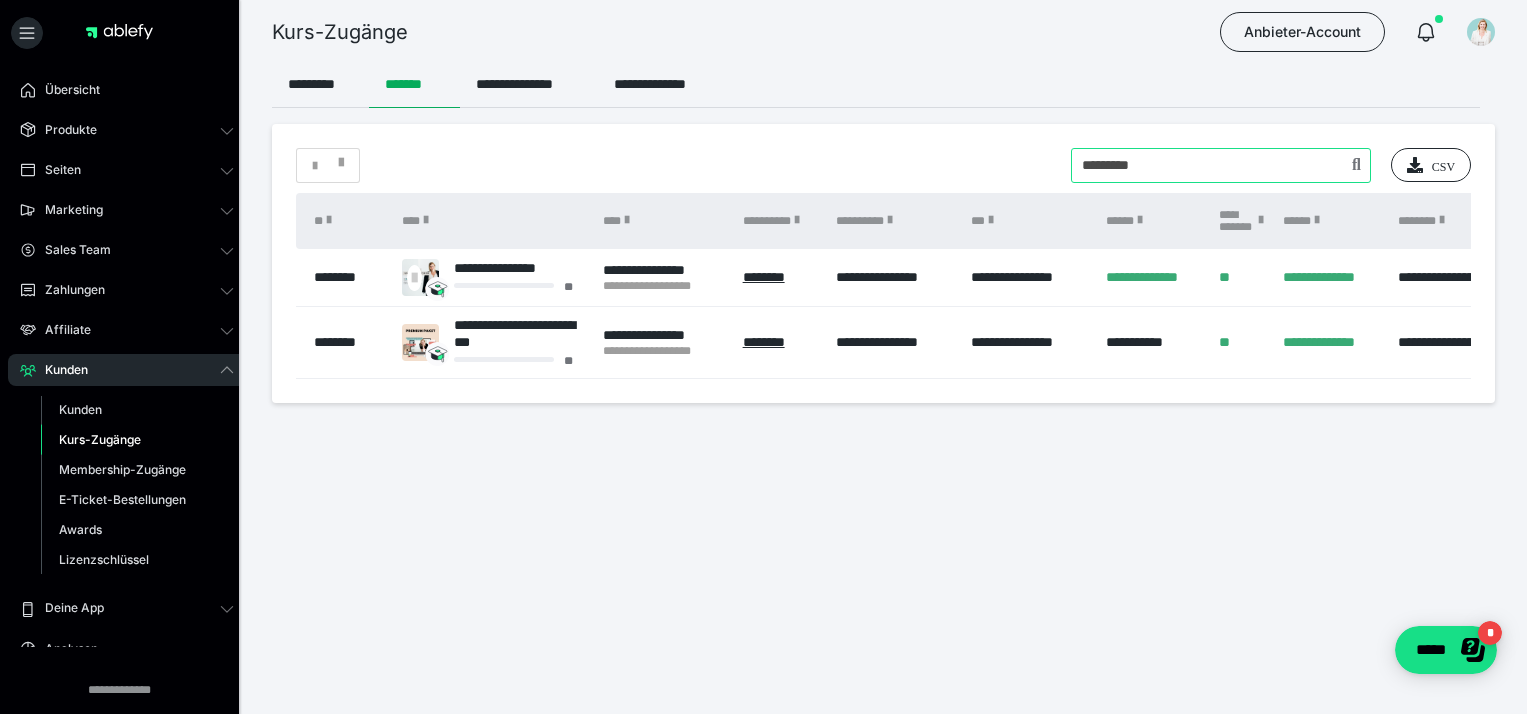 click at bounding box center [1221, 165] 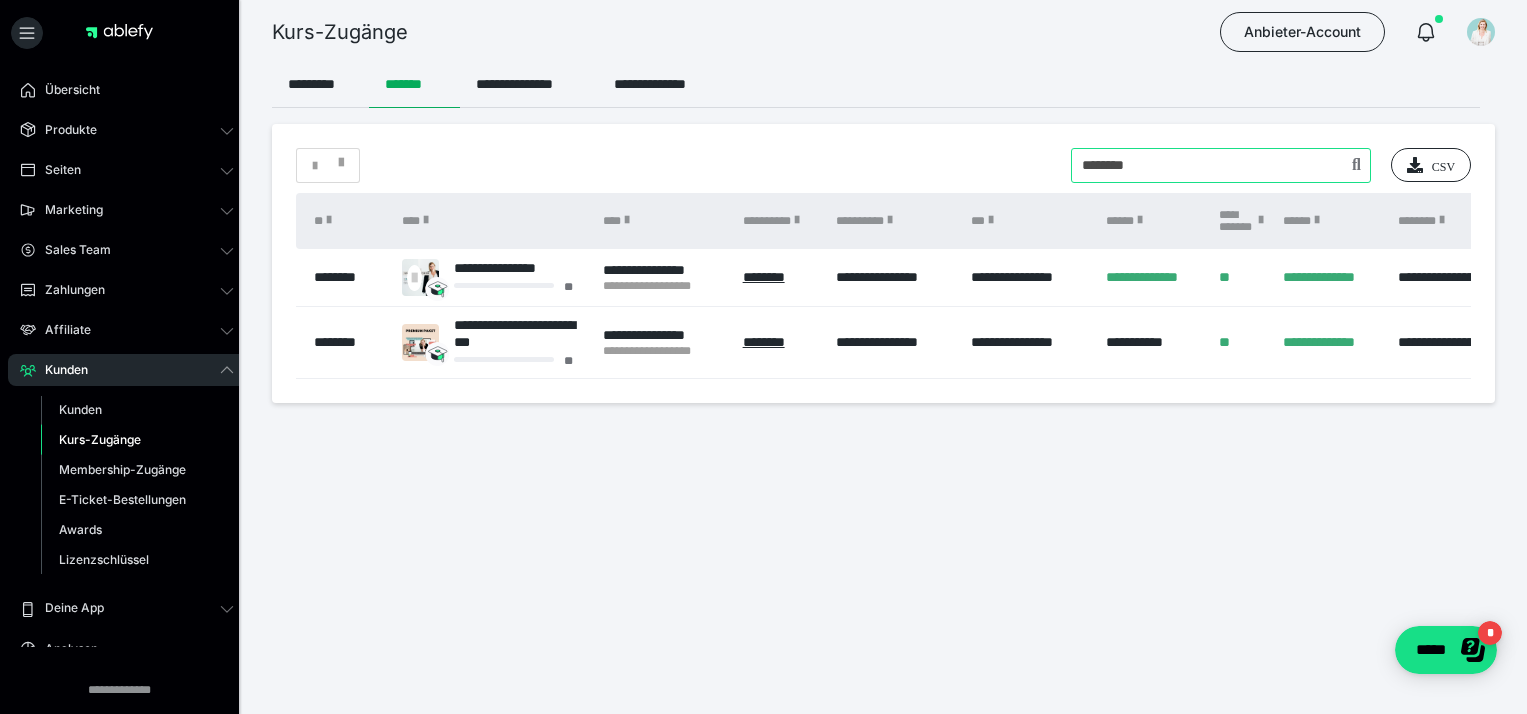type on "********" 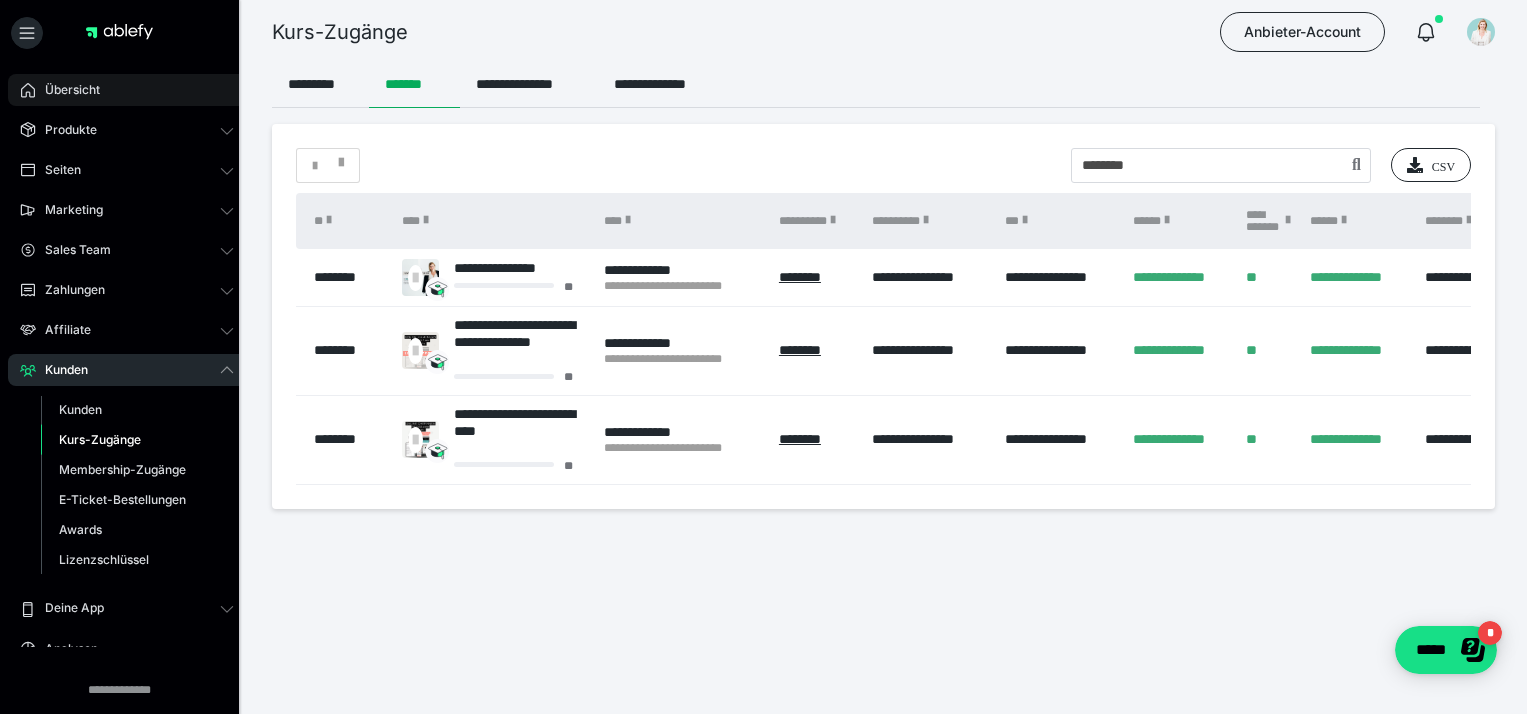 click on "Übersicht" at bounding box center (65, 90) 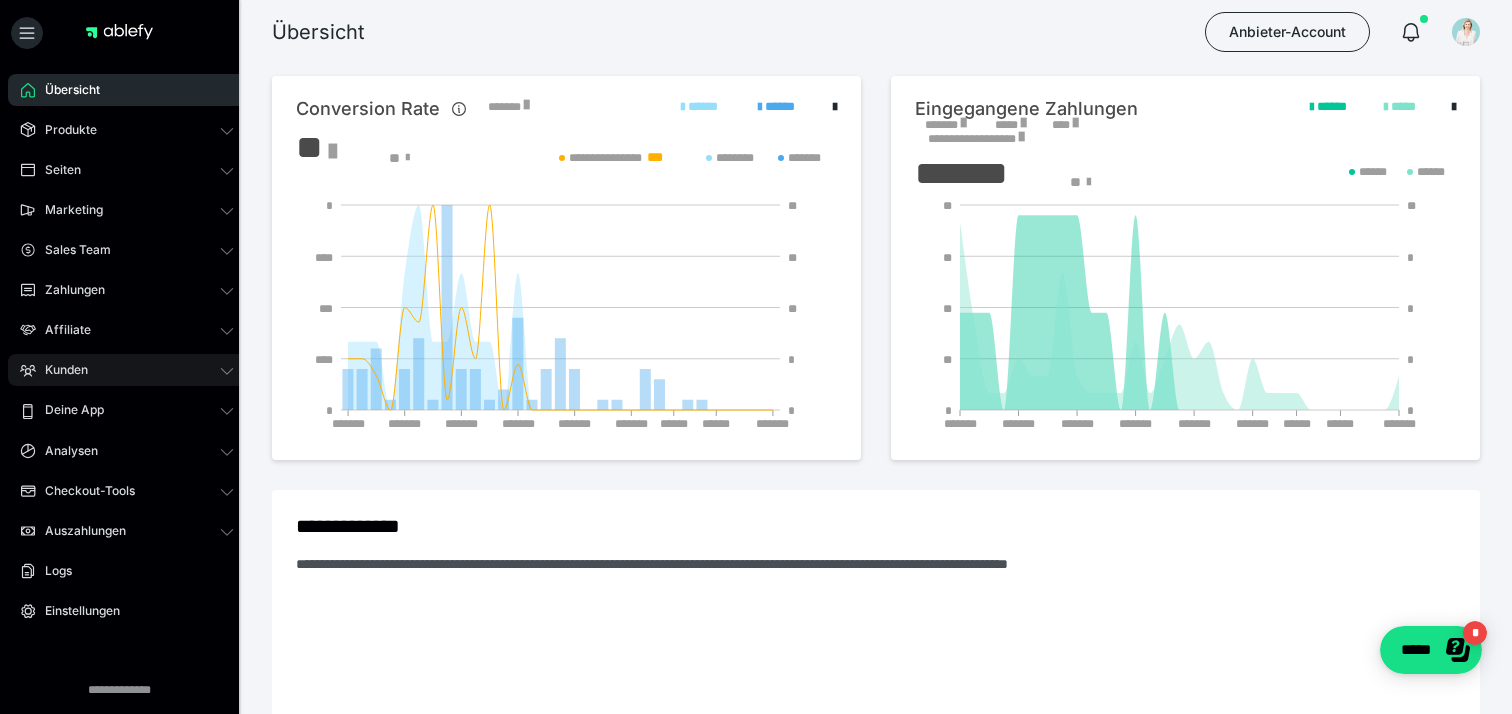 click on "Kunden" at bounding box center (127, 370) 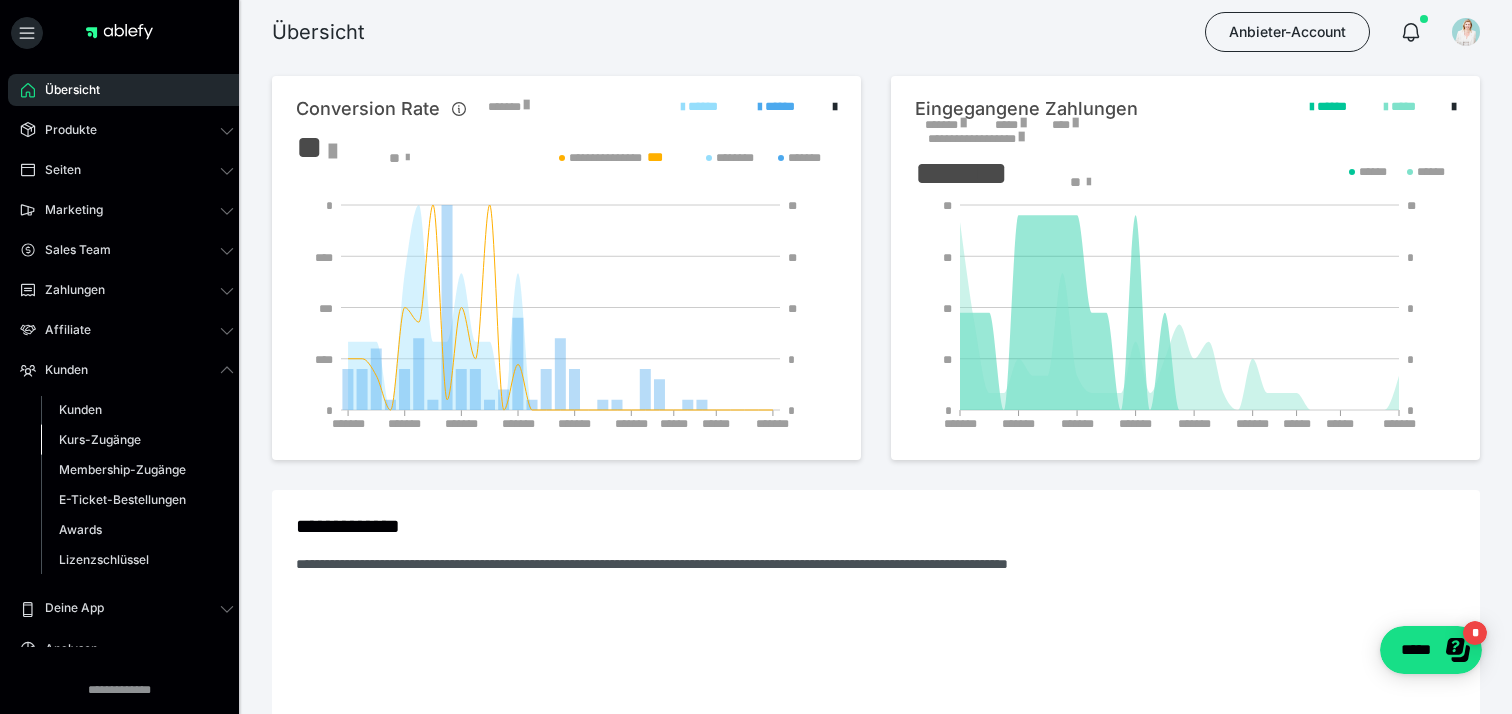 click on "Kurs-Zugänge" at bounding box center [100, 439] 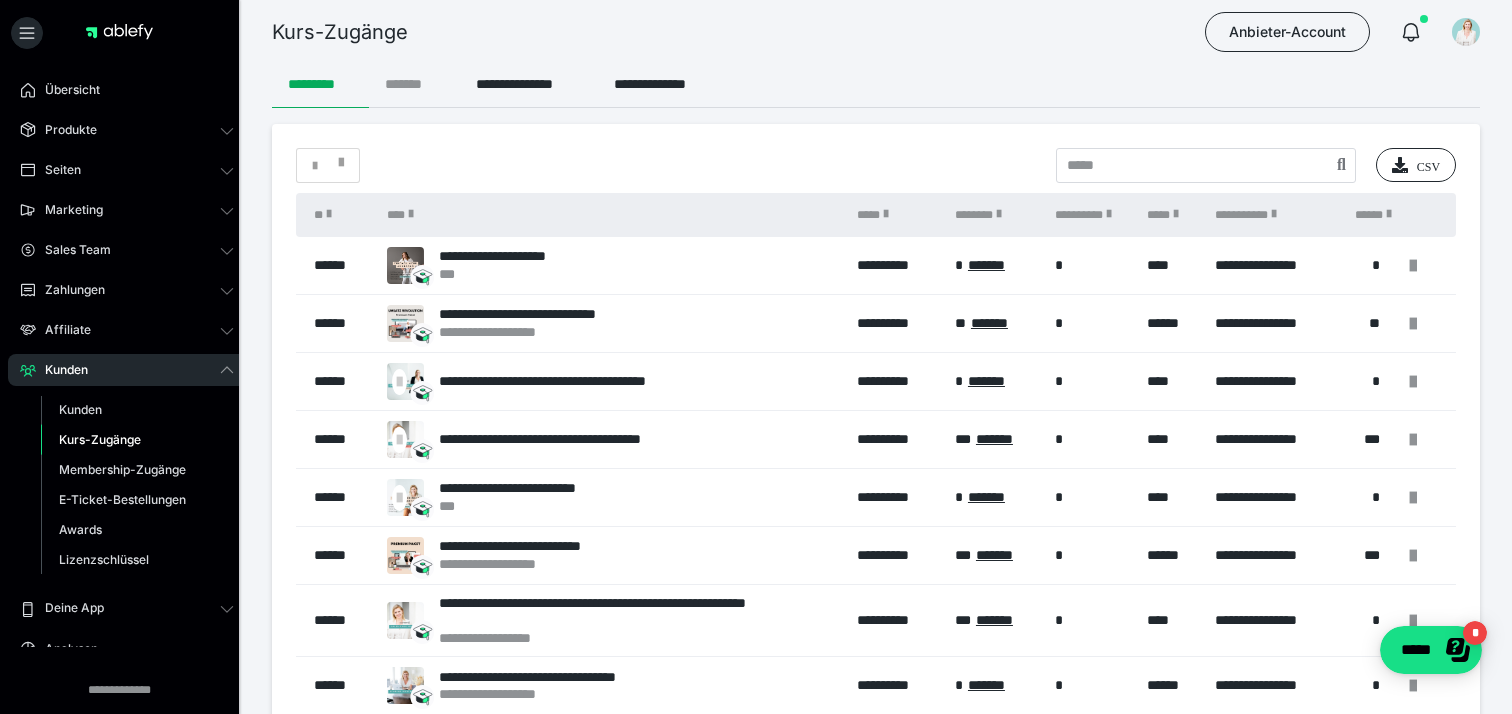click on "*******" at bounding box center (414, 84) 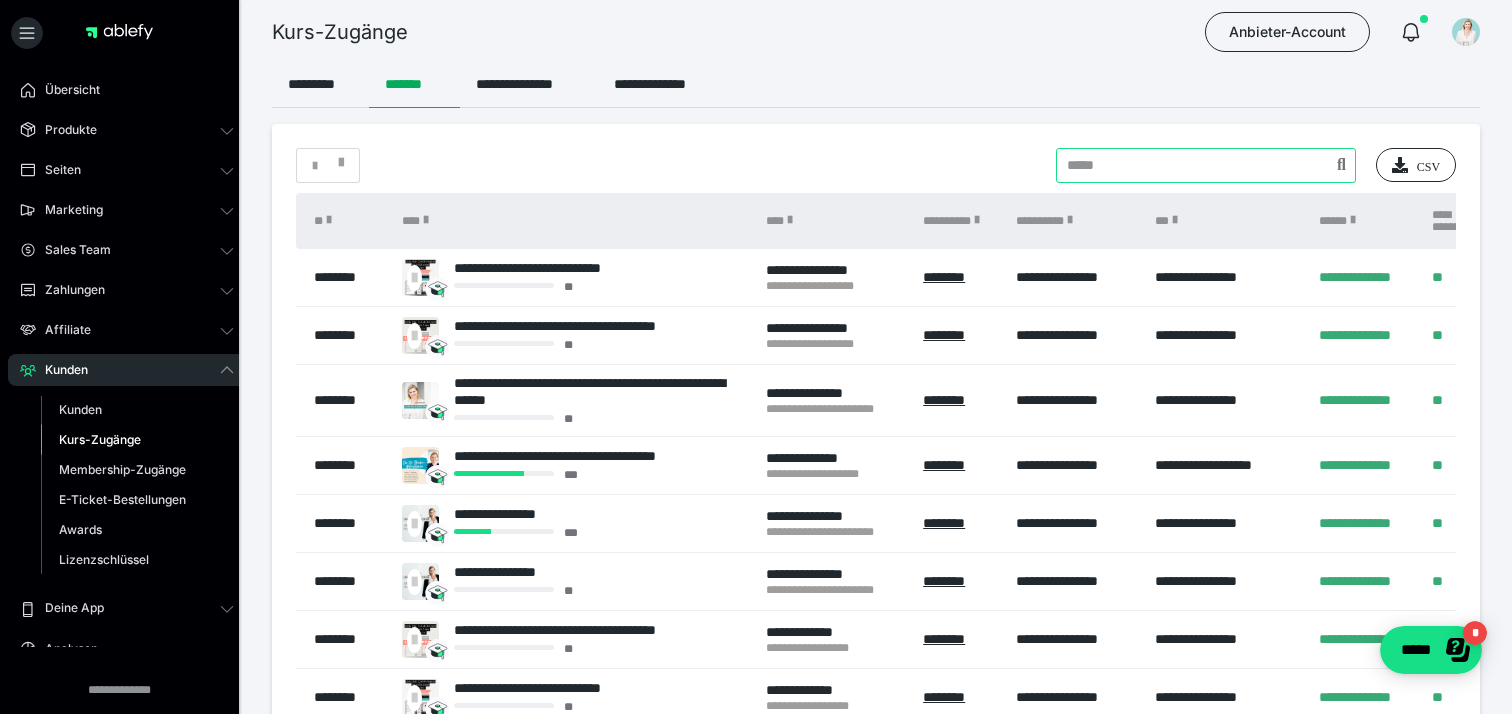 click at bounding box center [1206, 165] 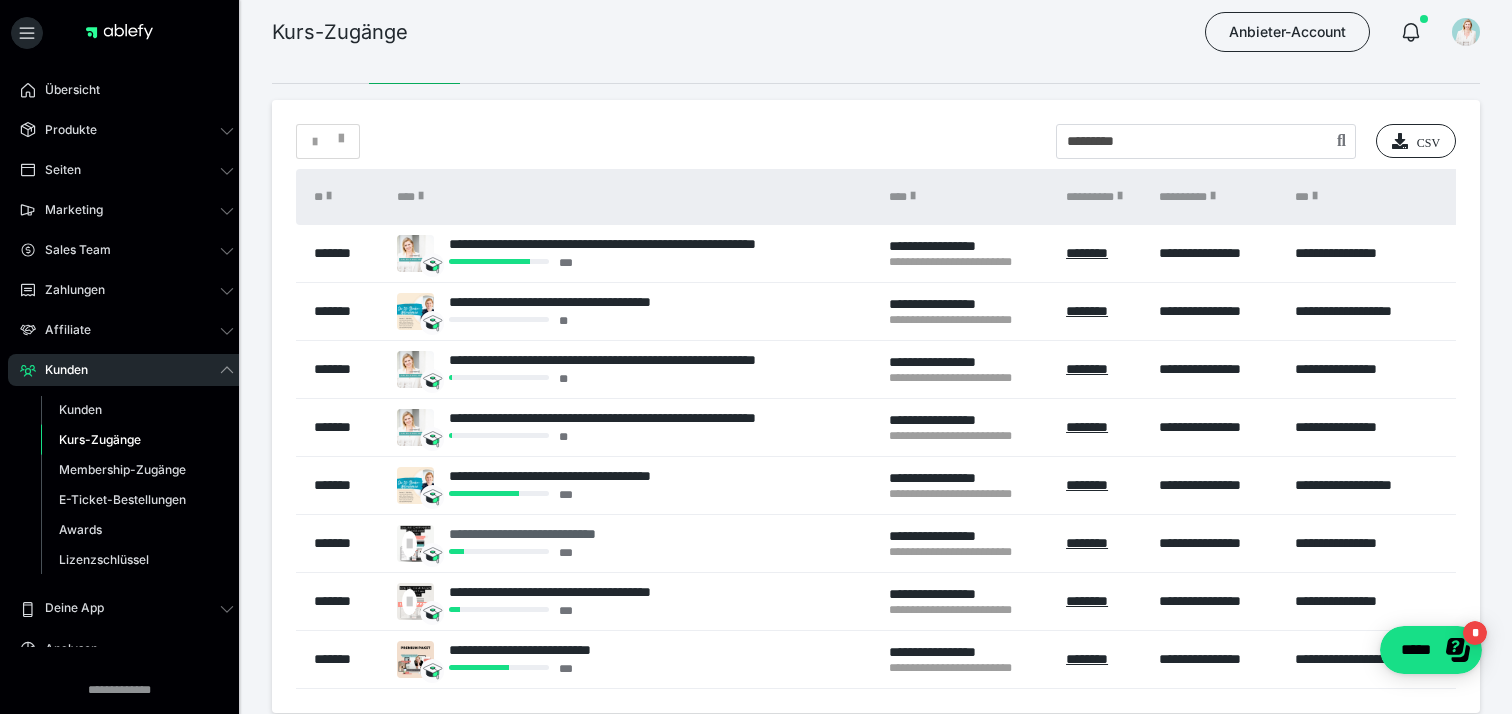 scroll, scrollTop: 36, scrollLeft: 0, axis: vertical 